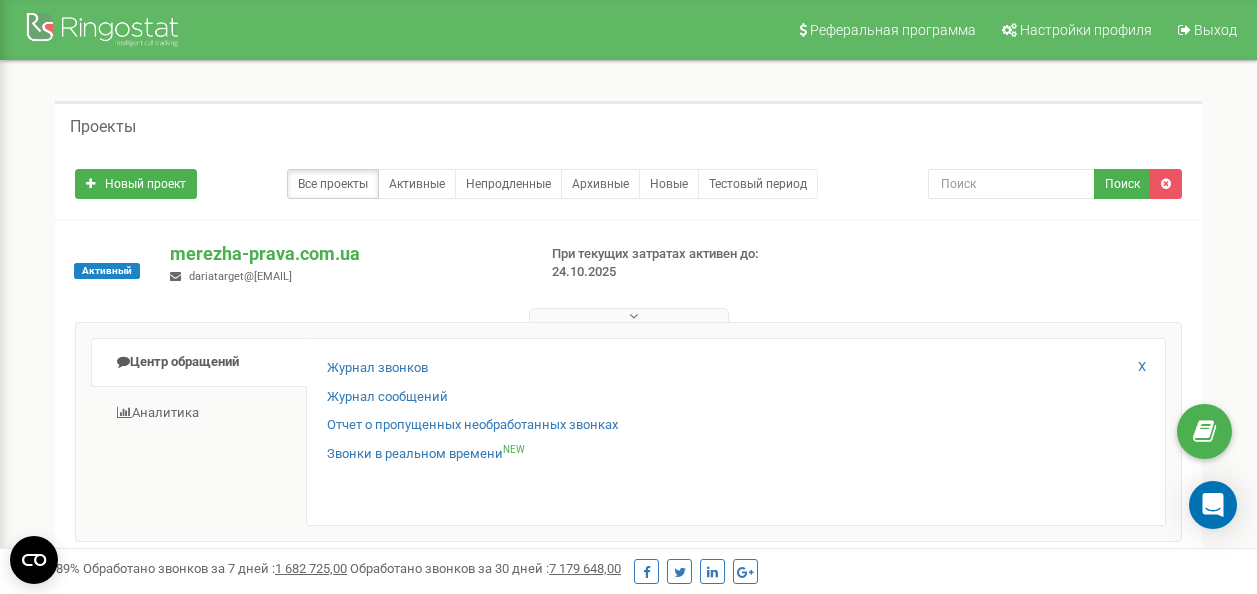 scroll, scrollTop: 0, scrollLeft: 0, axis: both 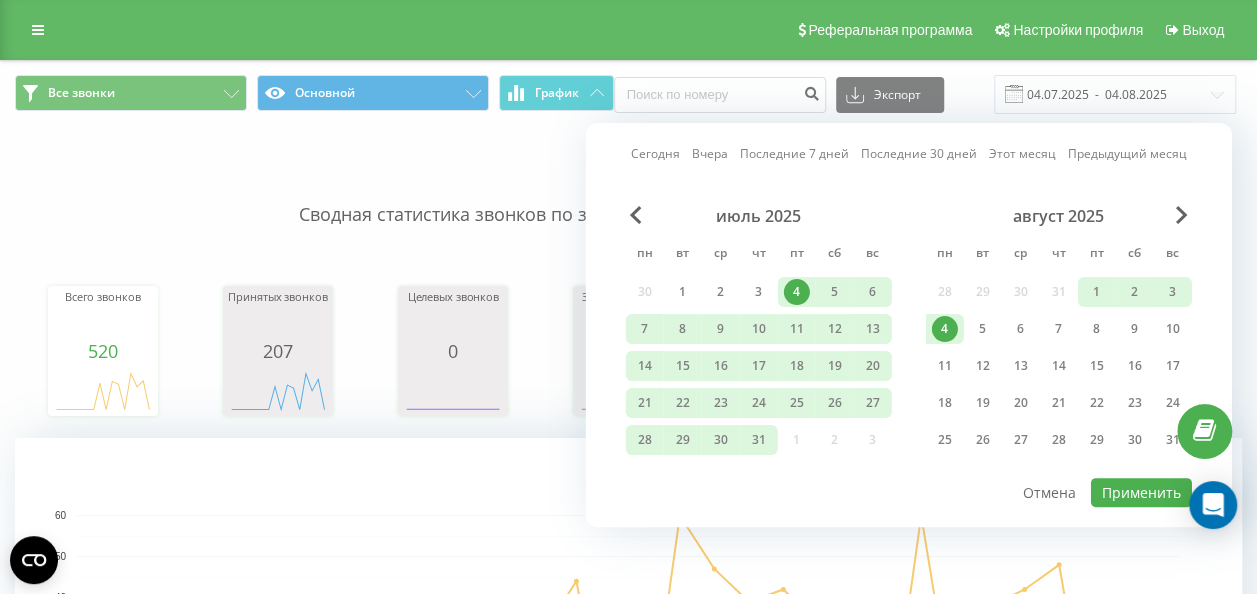 click on "4" at bounding box center (945, 329) 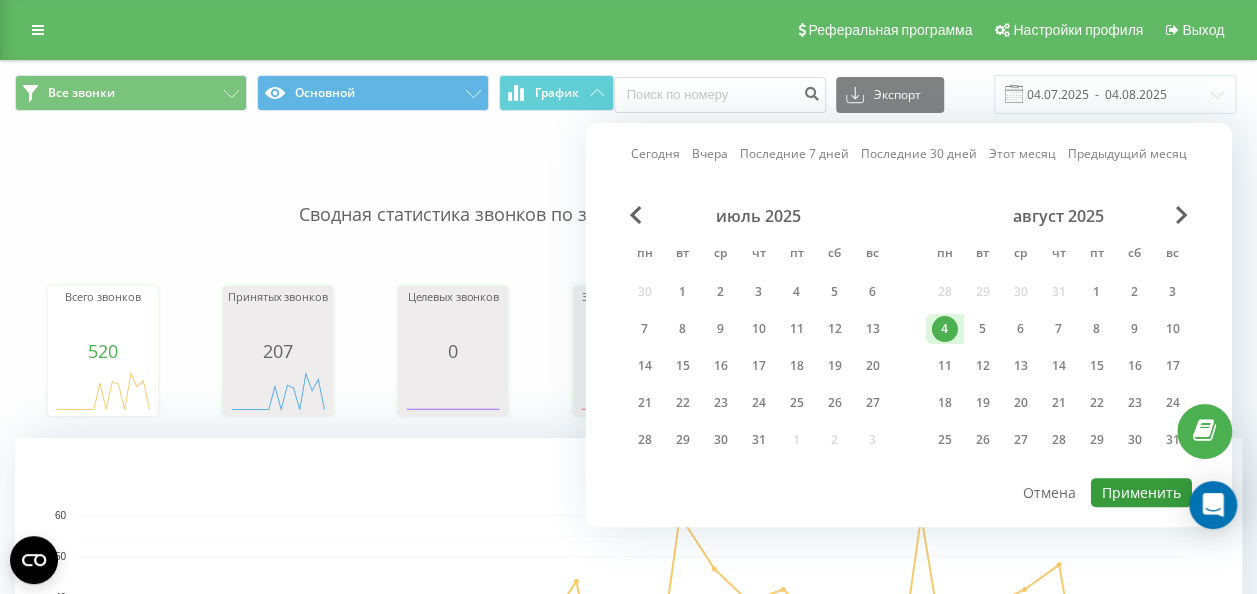 click on "Применить" at bounding box center [1141, 492] 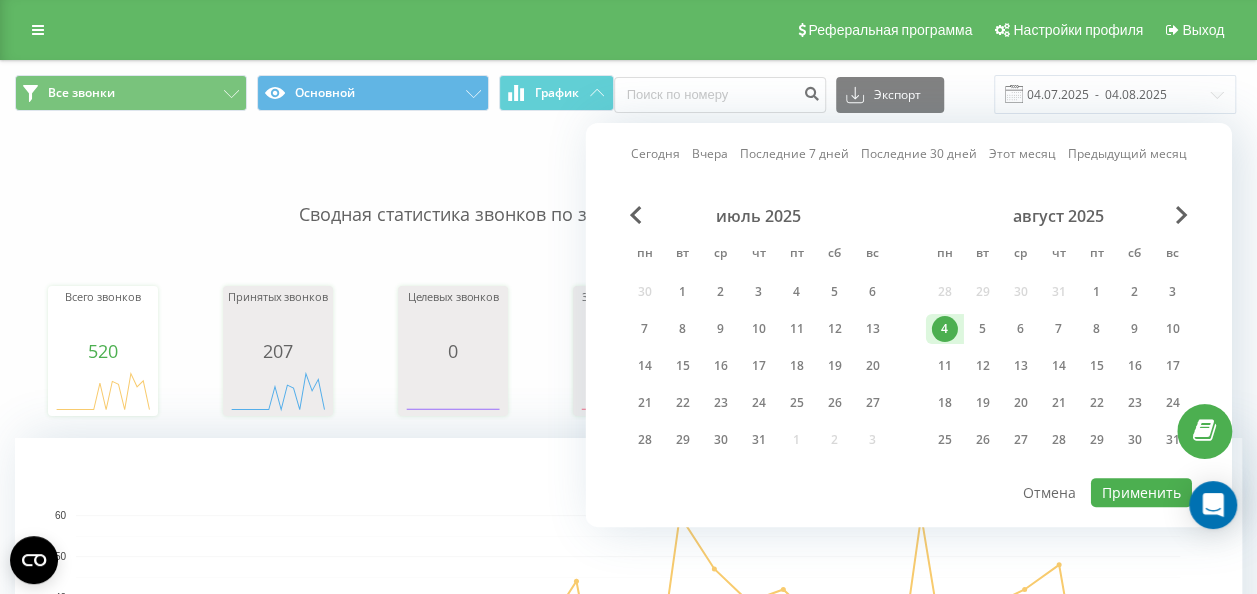 type on "04.08.2025  -  04.08.2025" 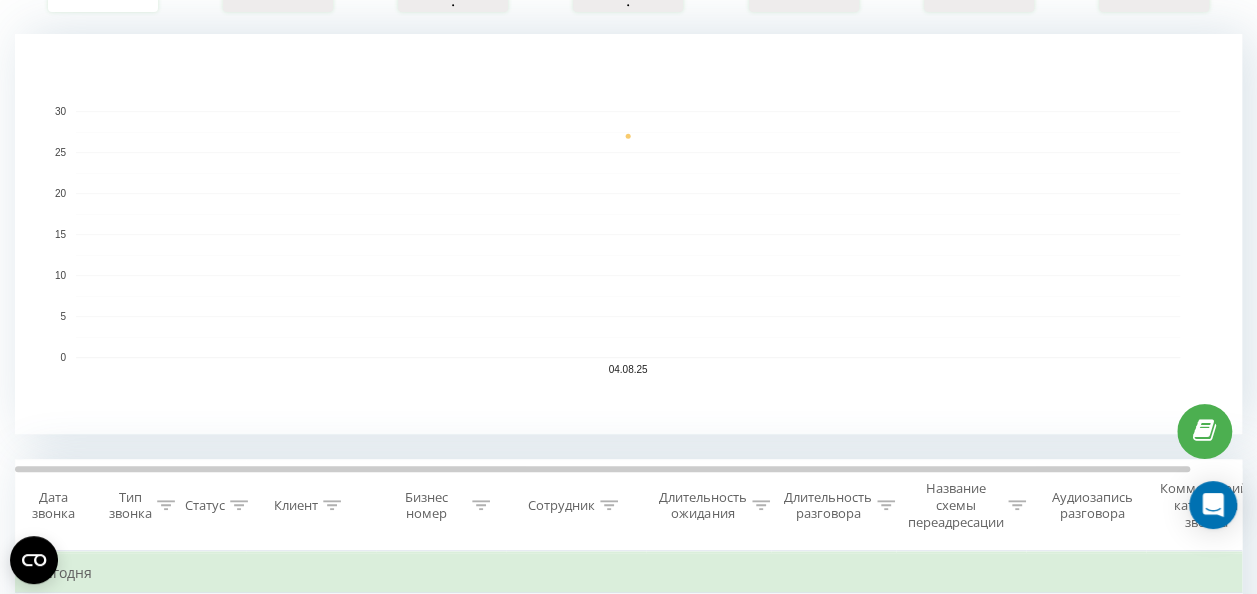 scroll, scrollTop: 404, scrollLeft: 0, axis: vertical 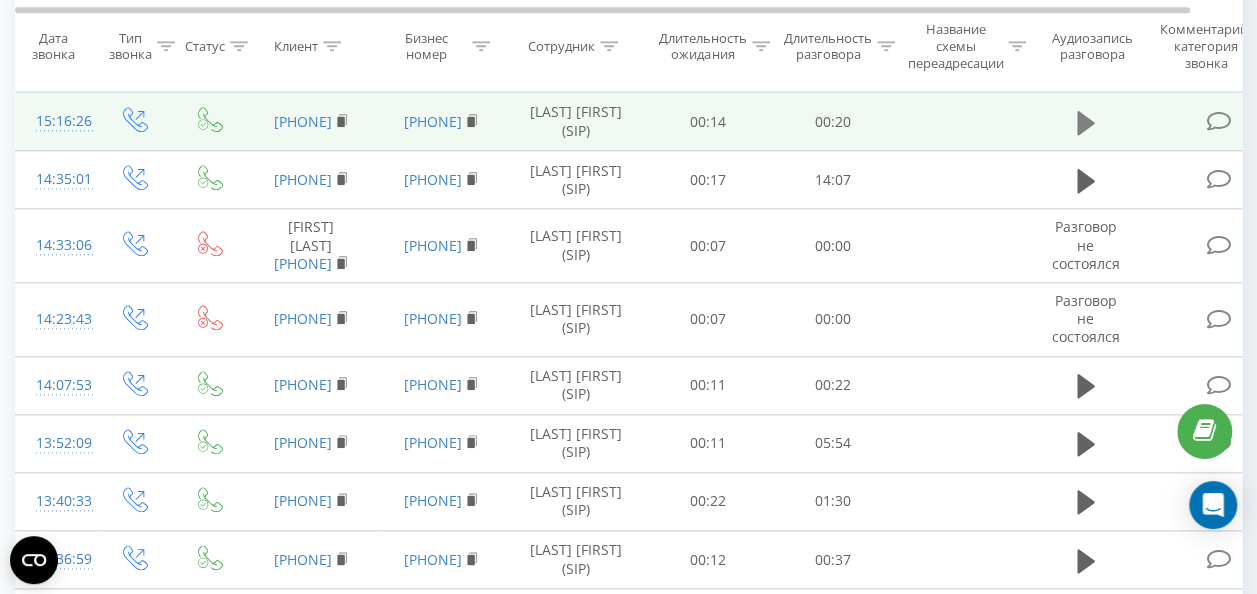 click 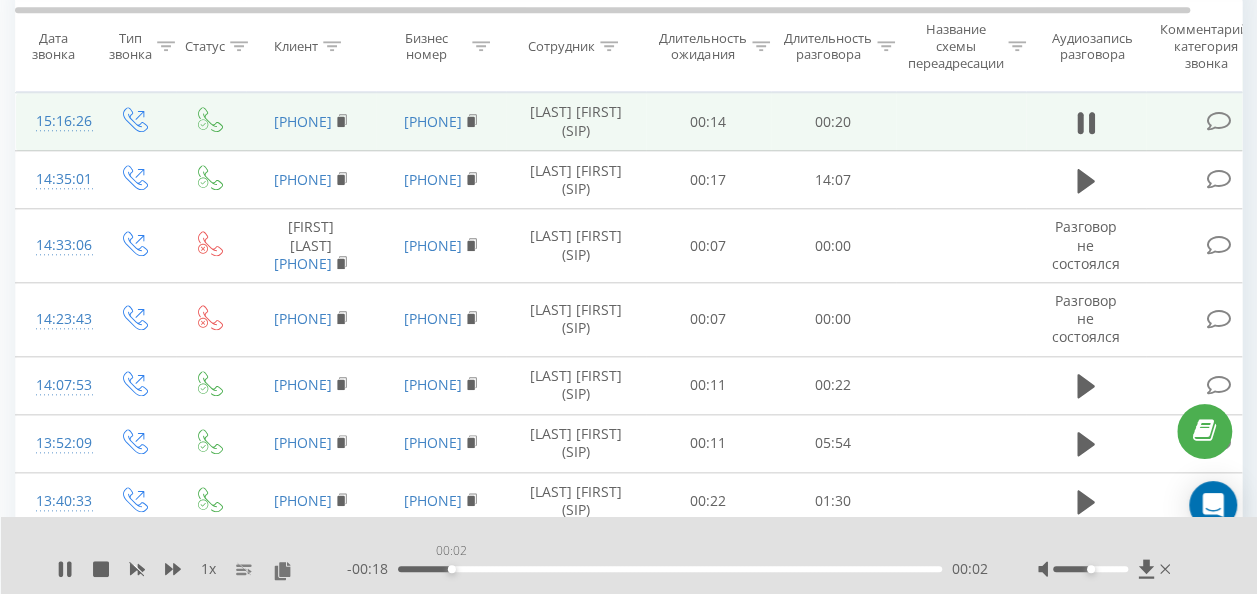 click on "00:02" at bounding box center [670, 569] 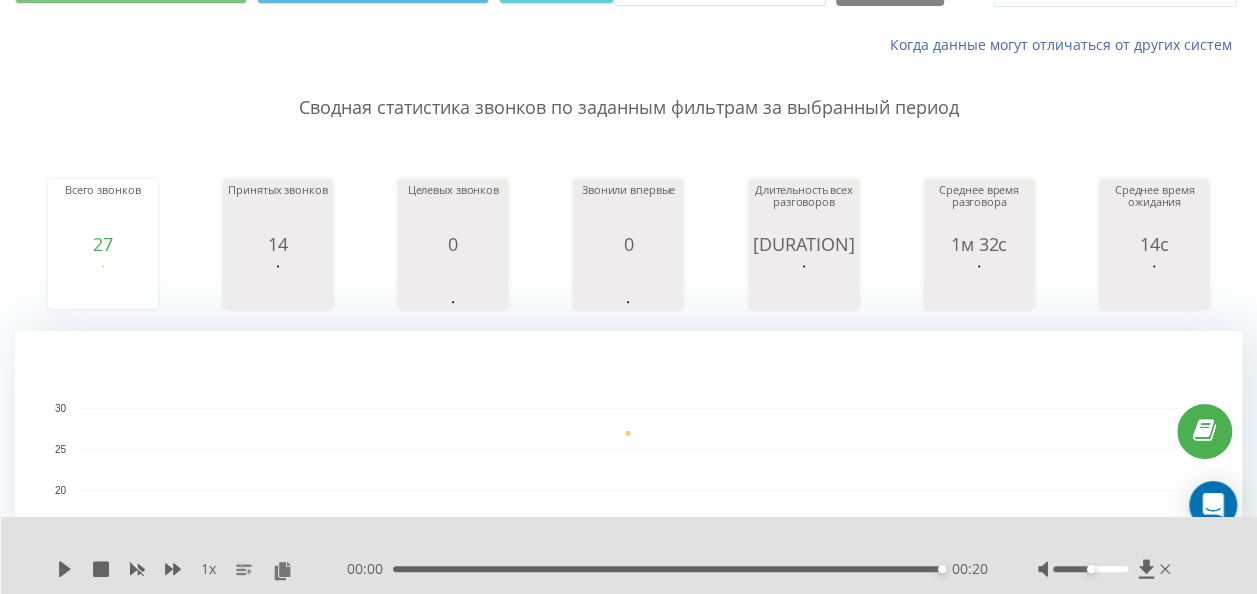 scroll, scrollTop: 0, scrollLeft: 0, axis: both 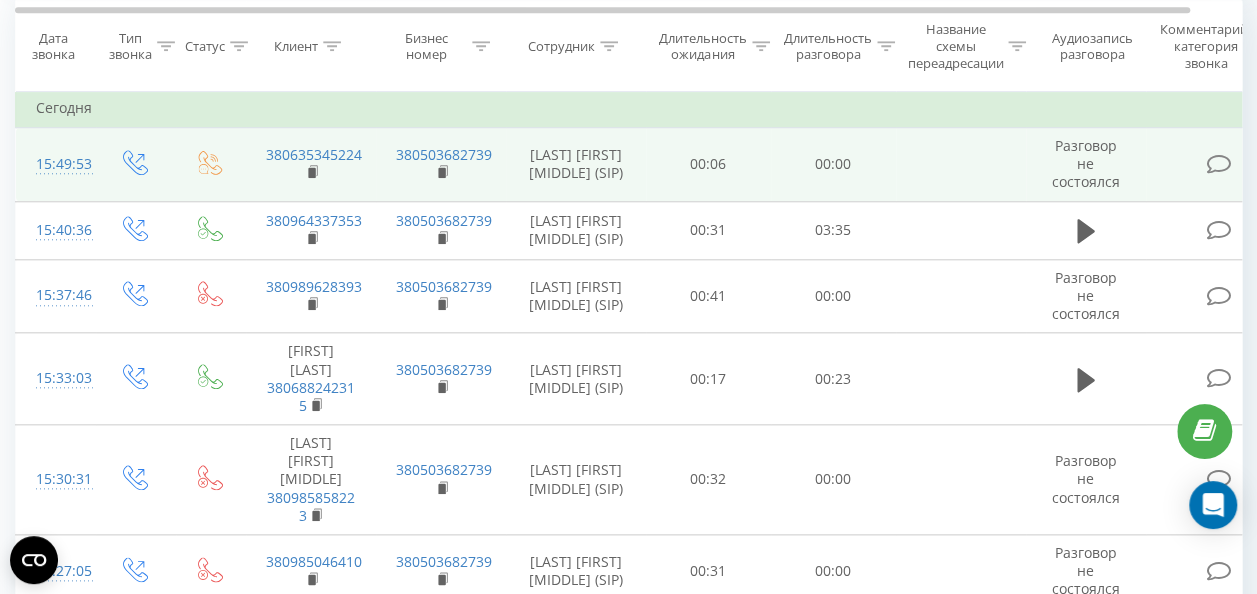 click at bounding box center (961, 165) 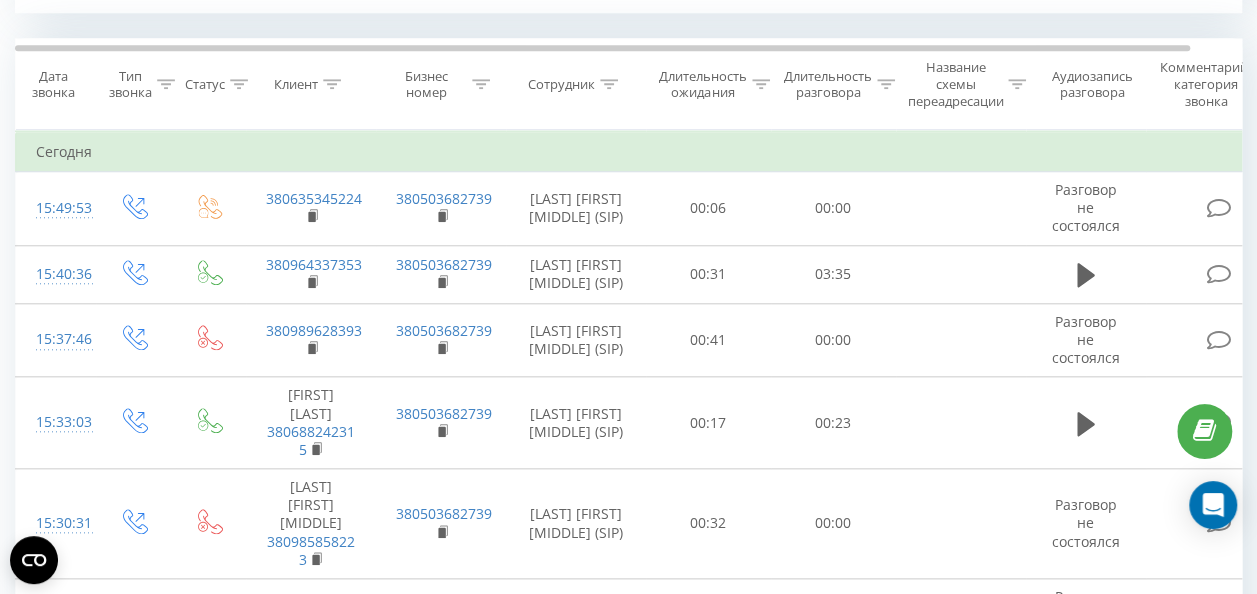 scroll, scrollTop: 0, scrollLeft: 0, axis: both 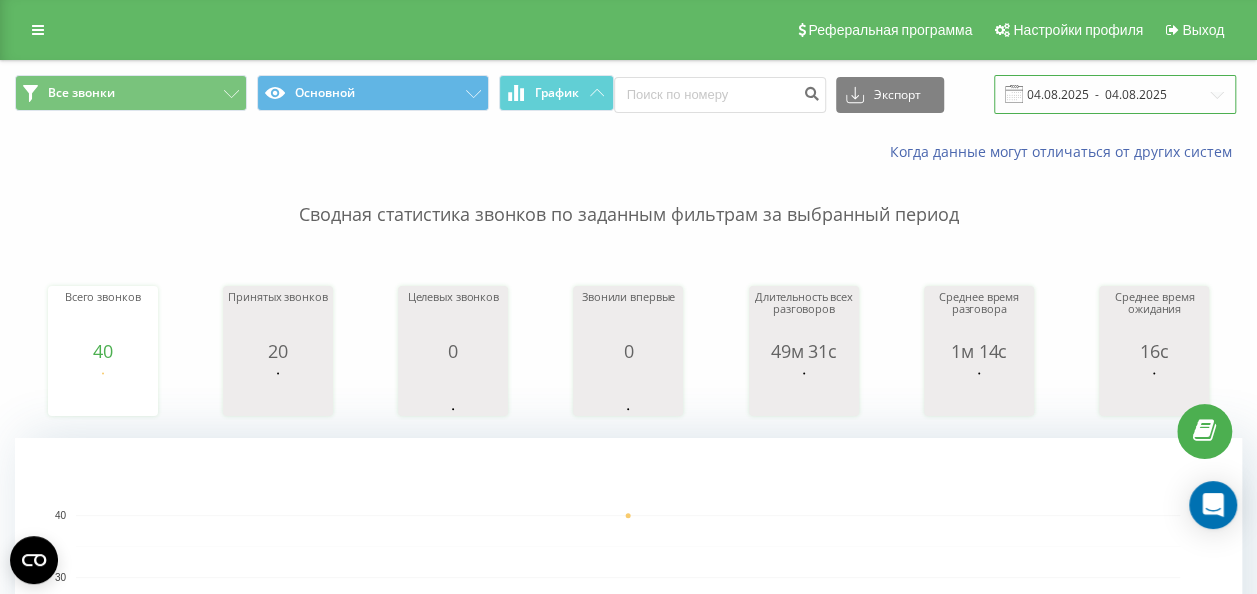 click on "04.08.2025  -  04.08.2025" at bounding box center [1115, 94] 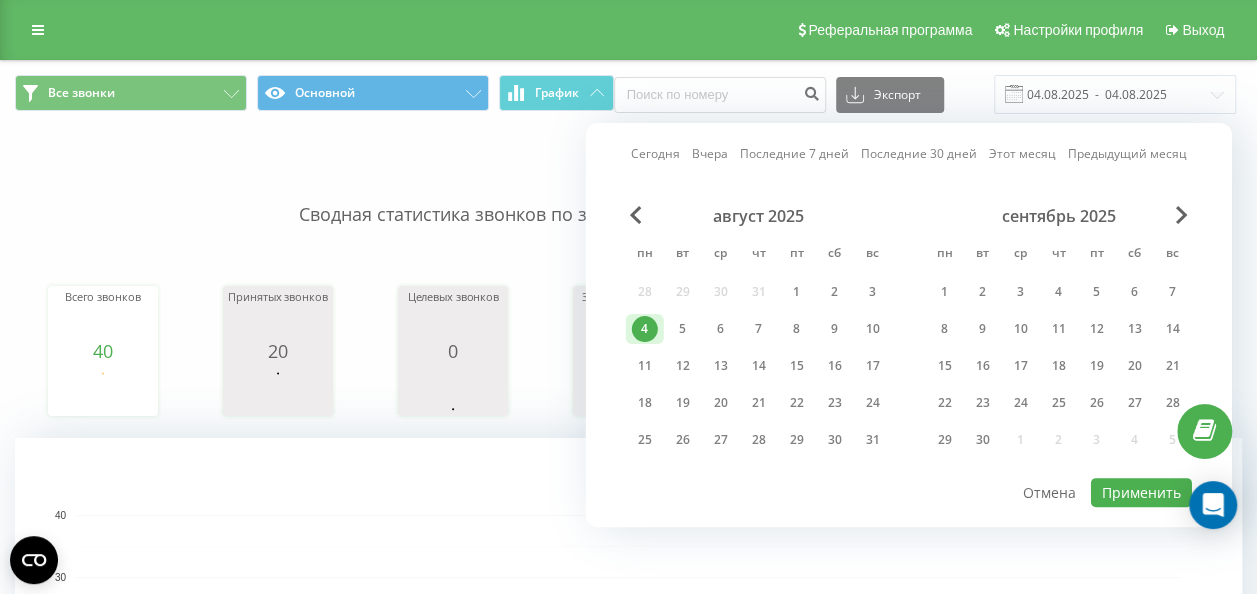 click on "август 2025" at bounding box center [759, 216] 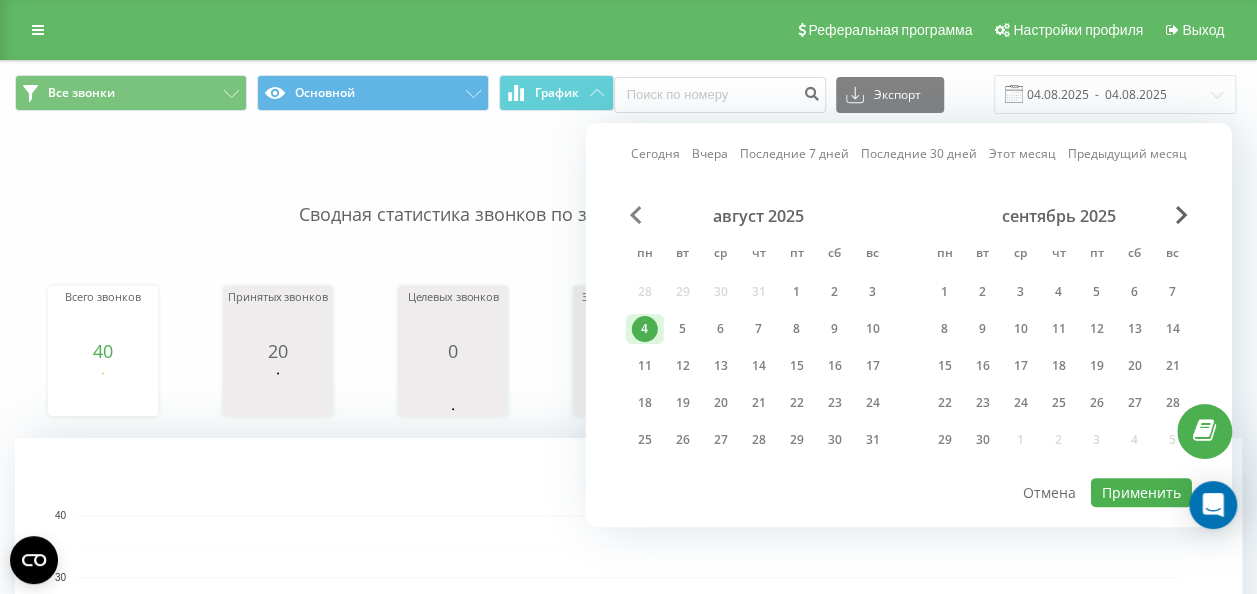 click at bounding box center [636, 215] 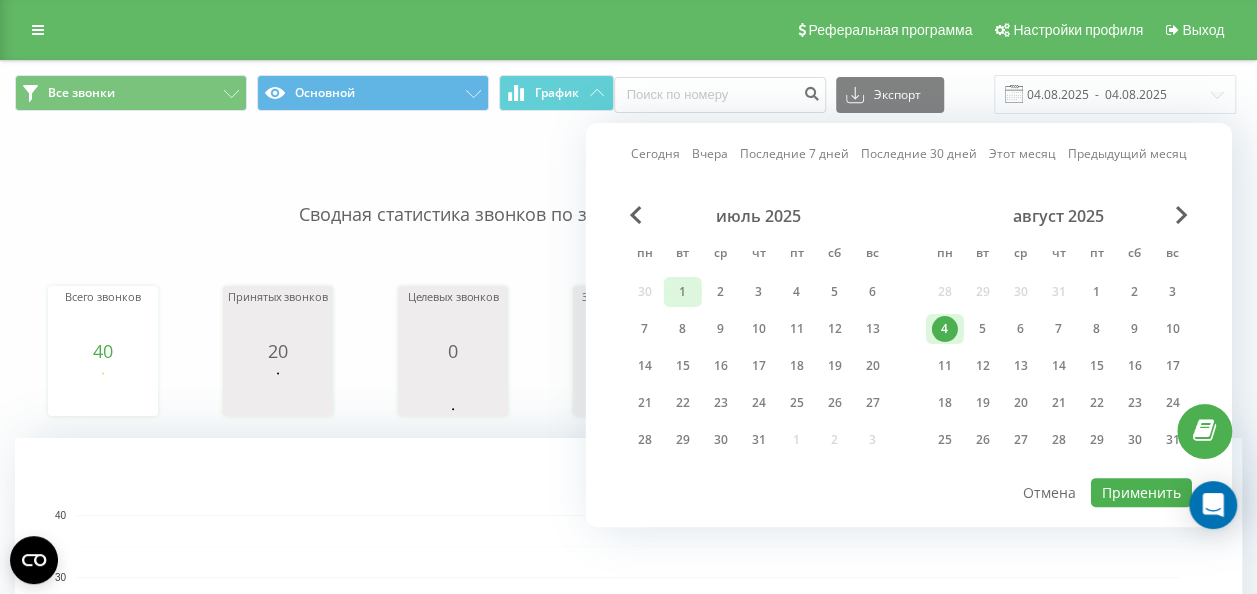 click on "1" at bounding box center (683, 292) 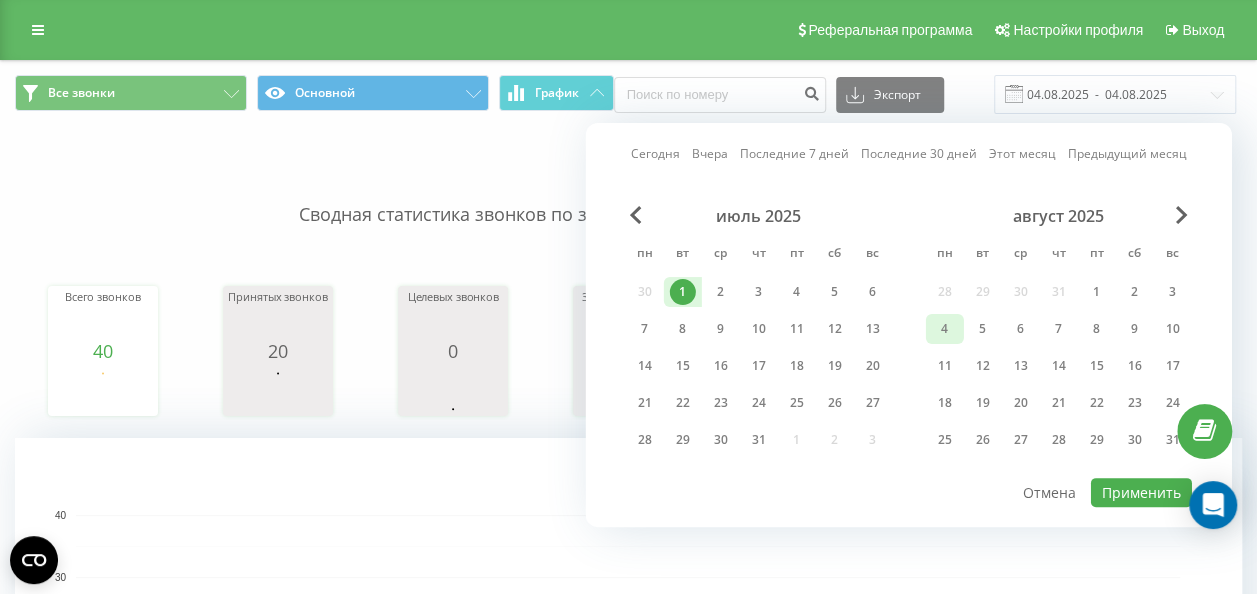 click on "4" at bounding box center [945, 329] 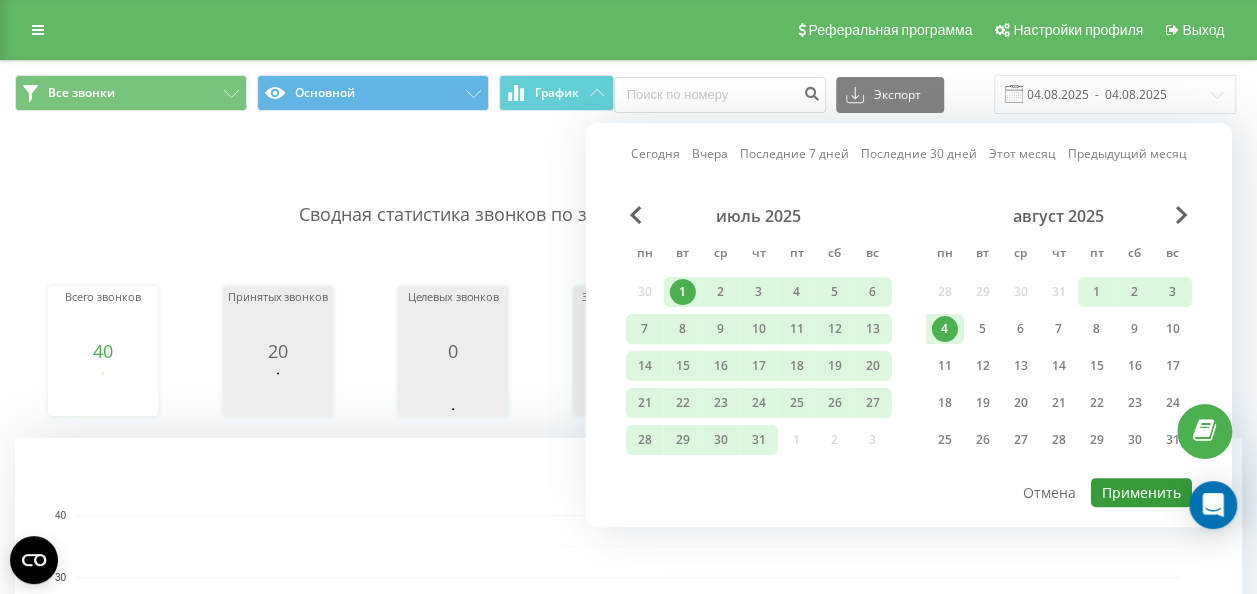 click on "Применить" at bounding box center (1141, 492) 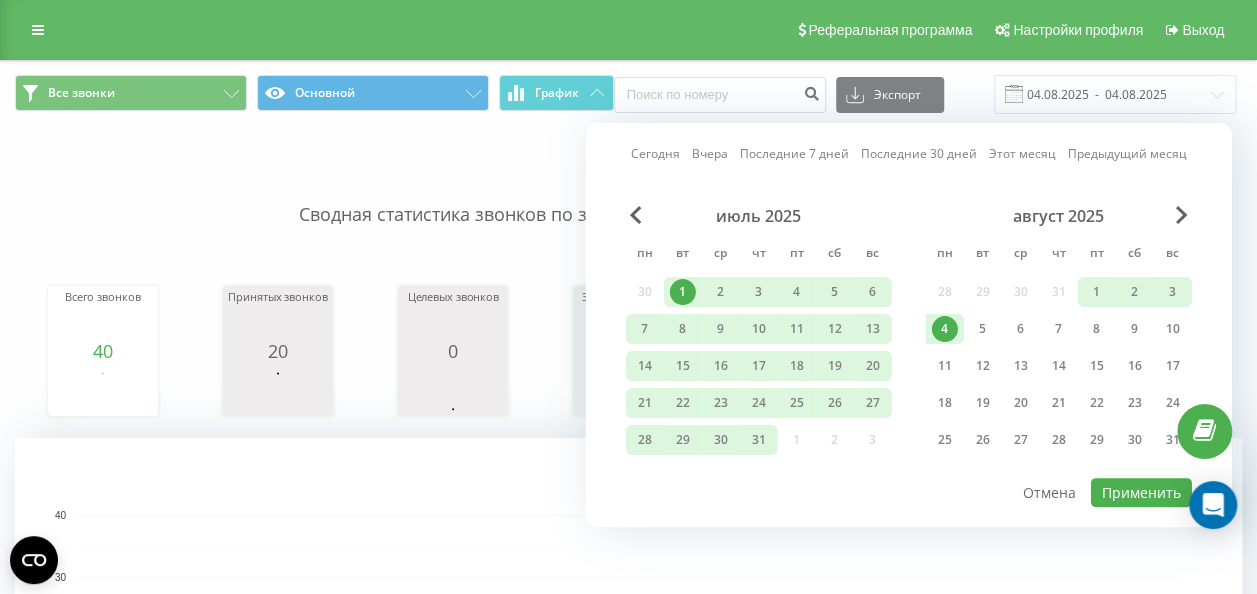 type on "01.07.2025  -  04.08.2025" 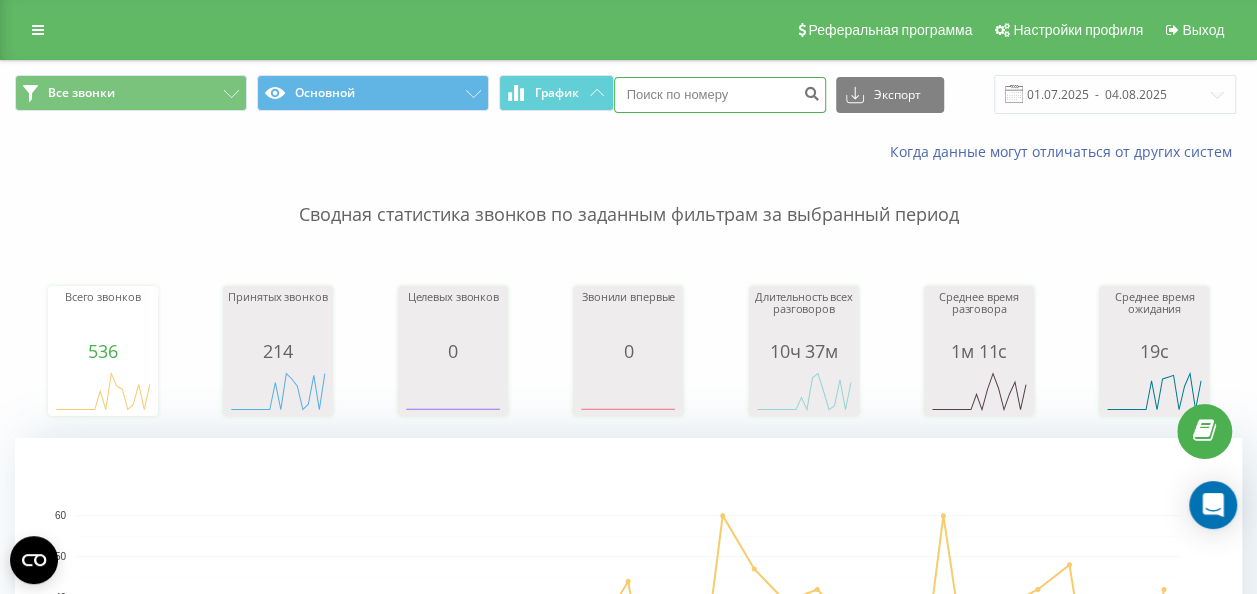 click at bounding box center [720, 95] 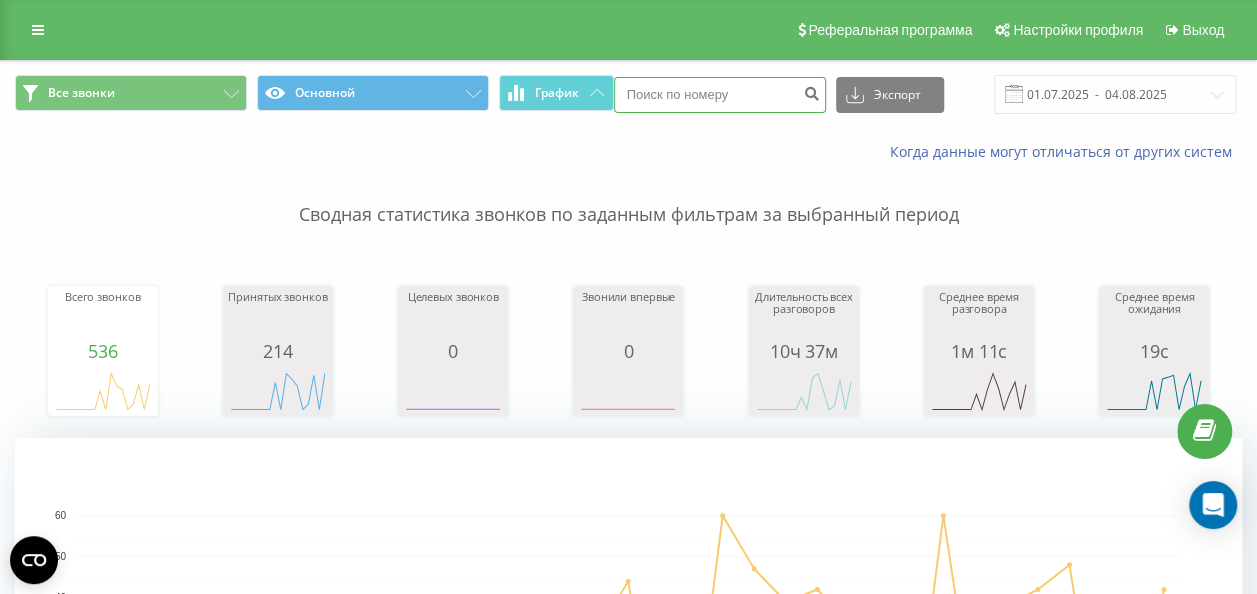 paste on "380996626256" 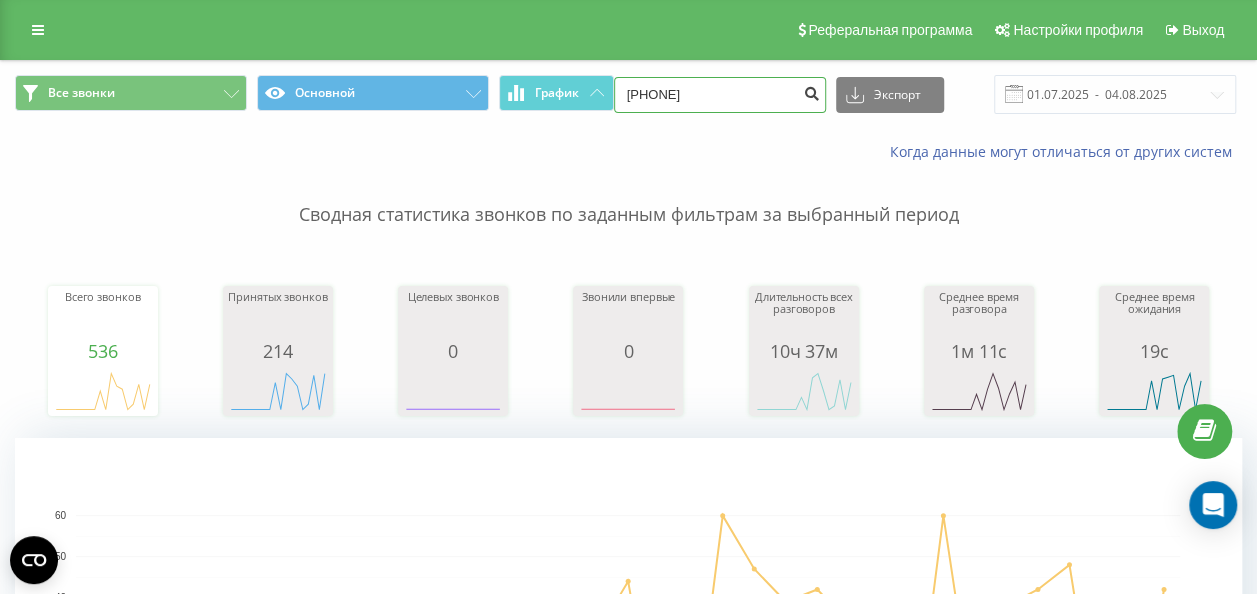 type on "380996626256" 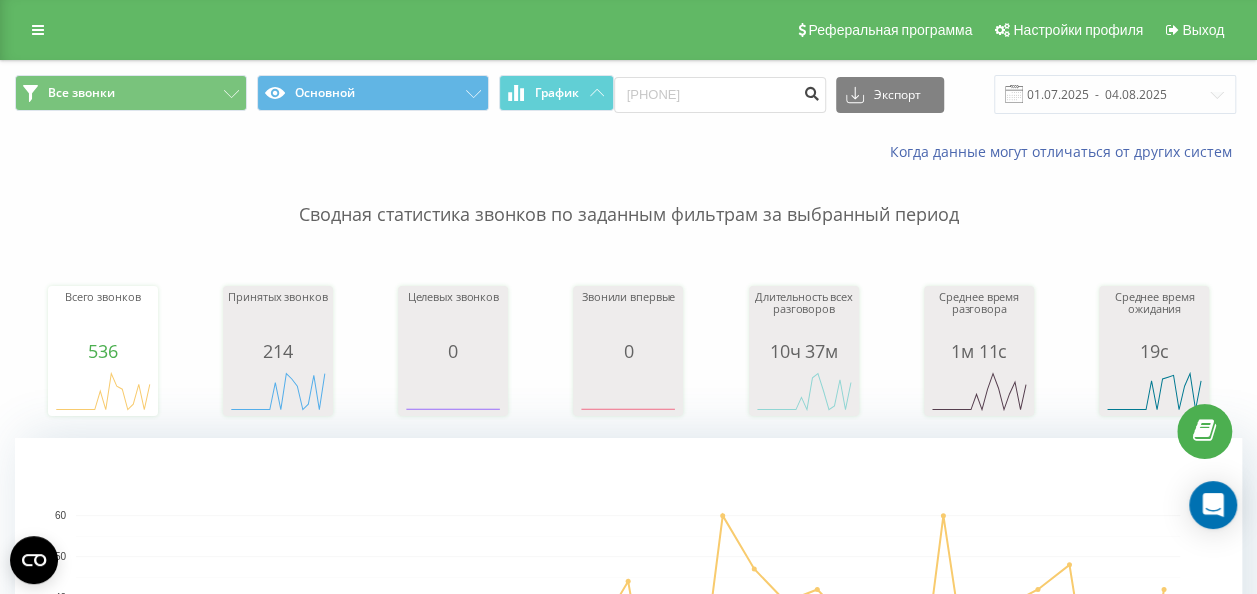 click at bounding box center (812, 95) 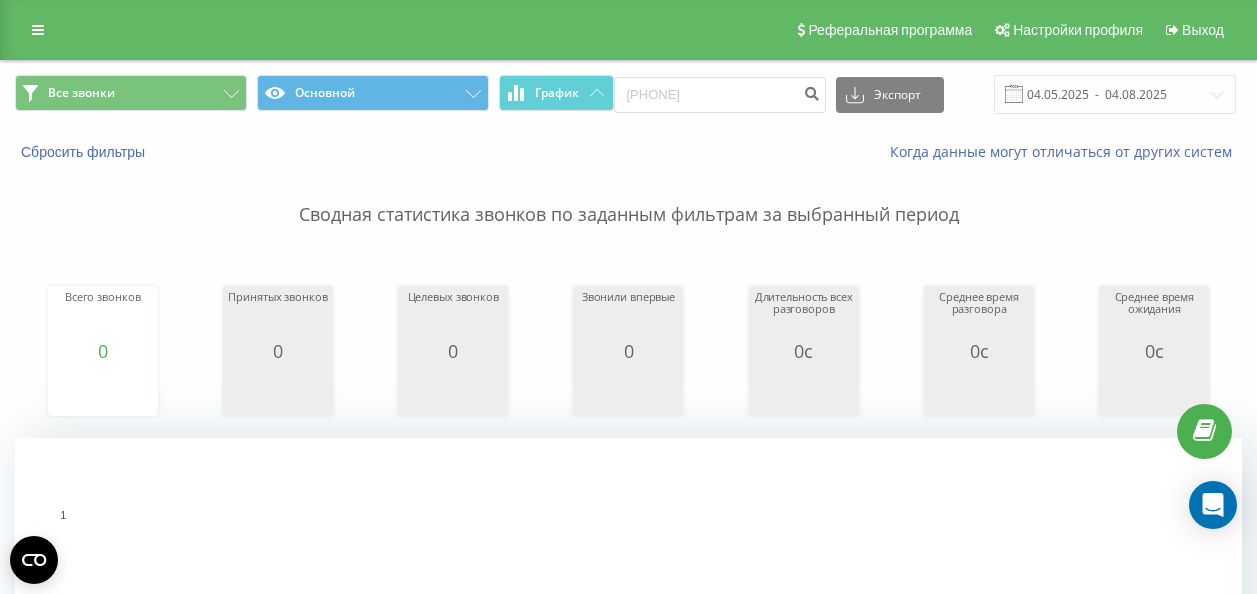 scroll, scrollTop: 0, scrollLeft: 0, axis: both 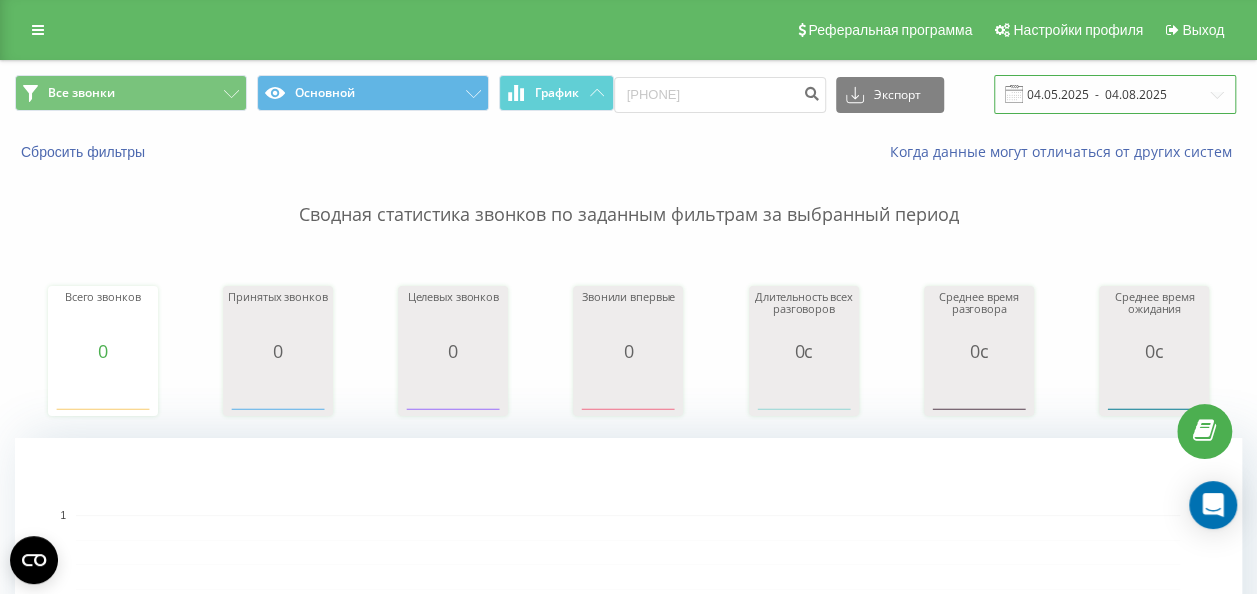 click on "04.05.2025  -  04.08.2025" at bounding box center [1115, 94] 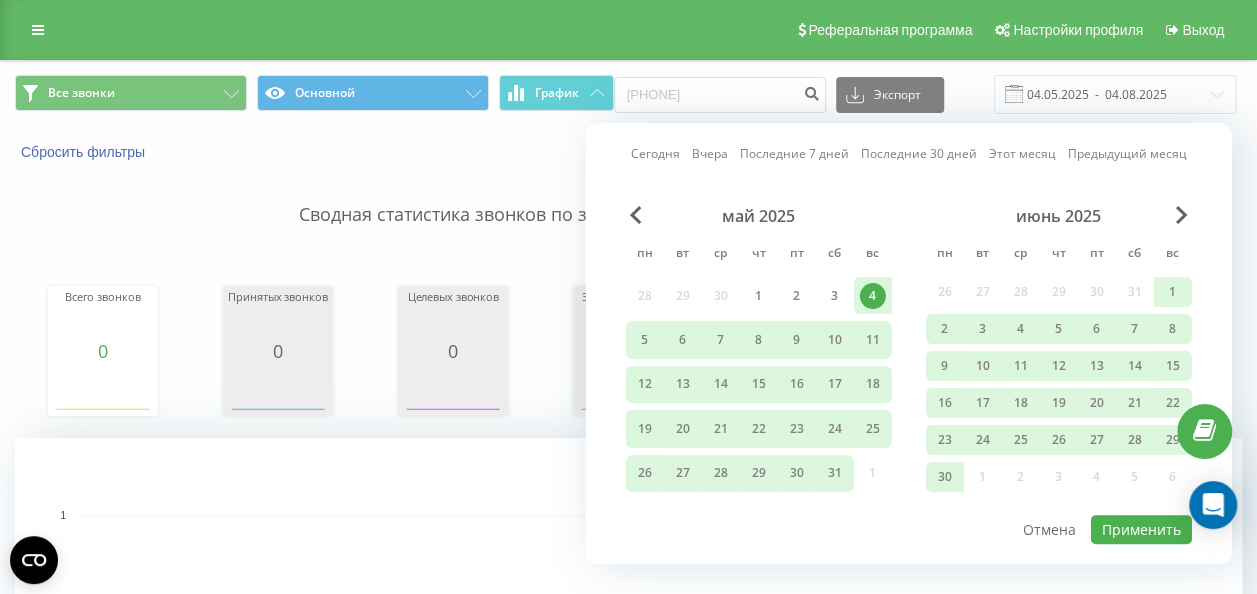 click on "июнь 2025" at bounding box center (1059, 216) 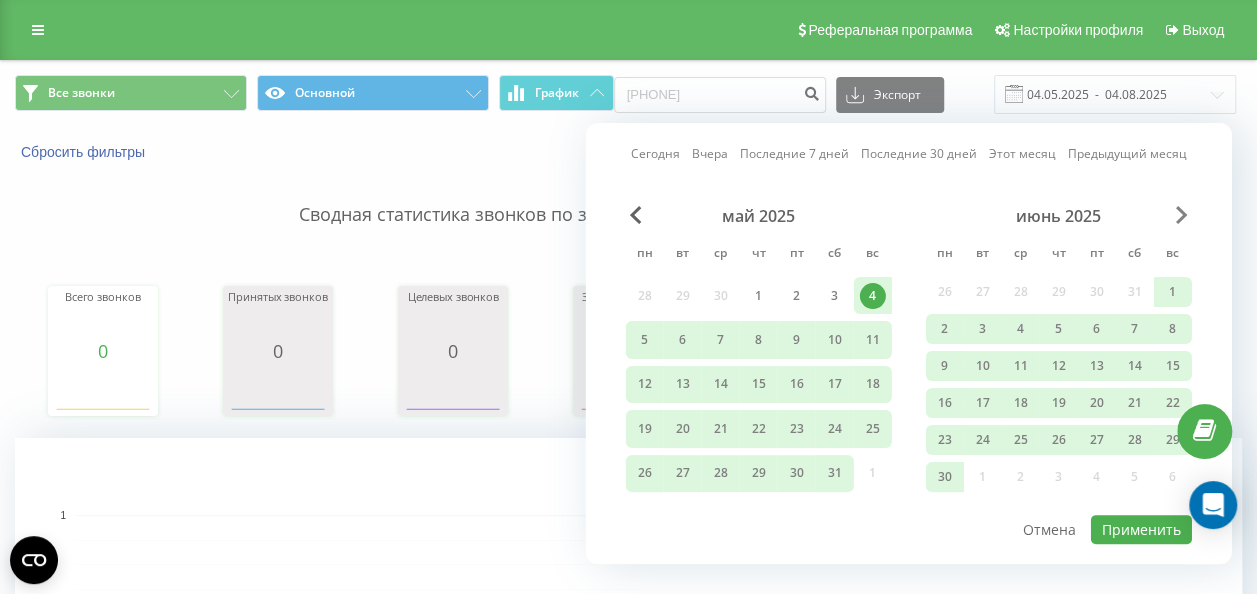 click at bounding box center [1182, 215] 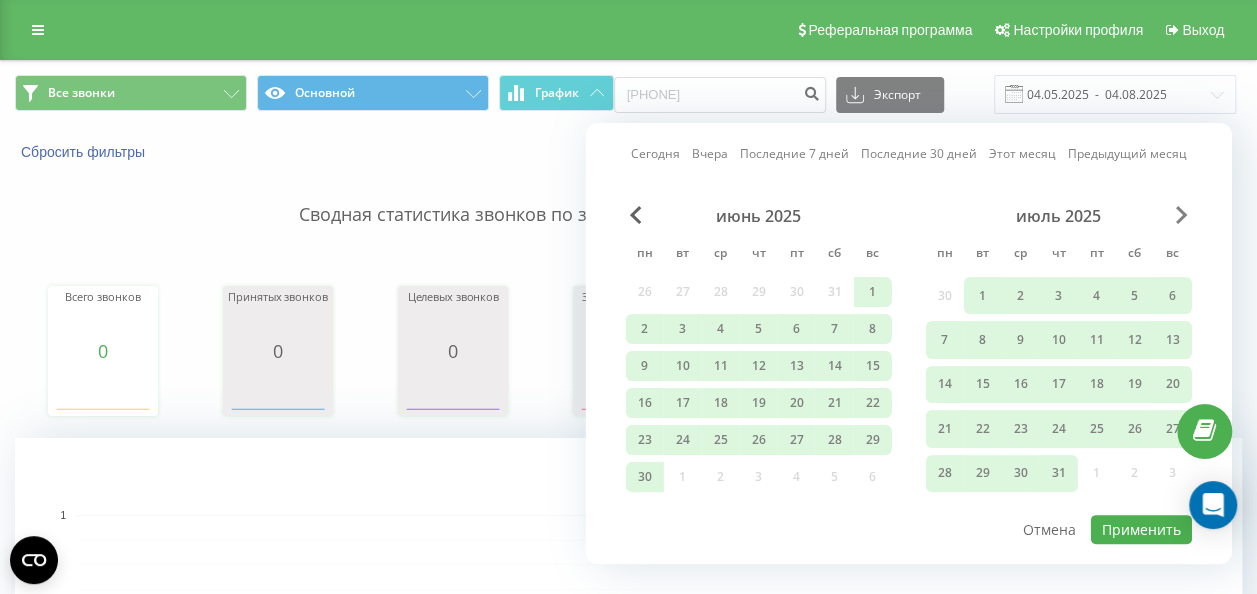 click at bounding box center [1182, 215] 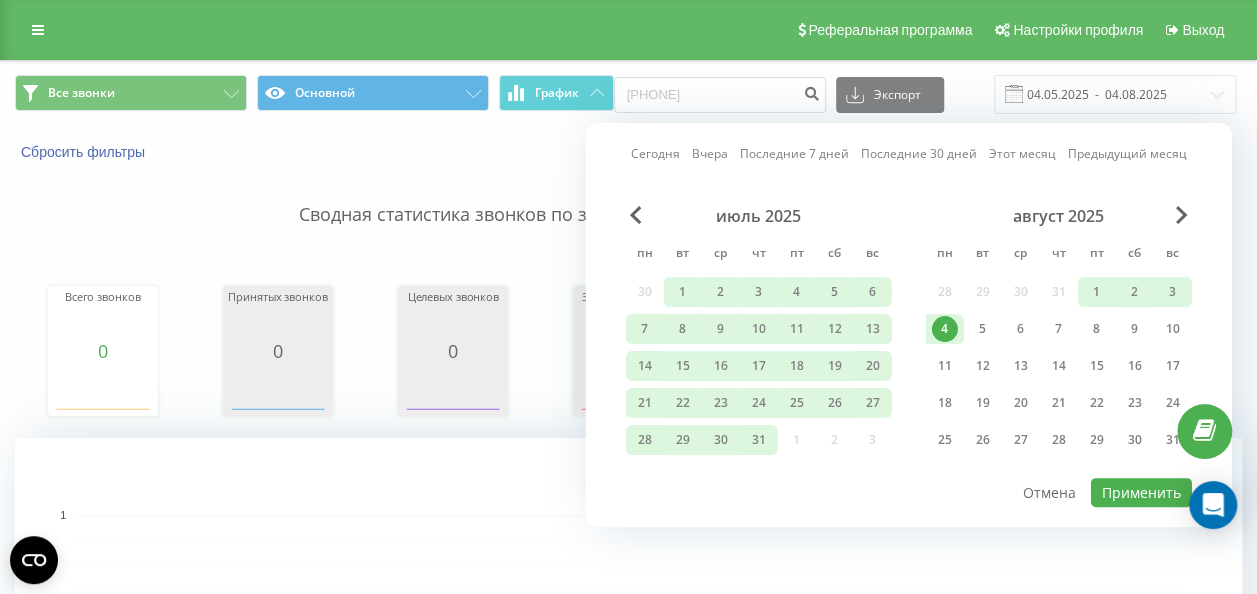 click on "4" at bounding box center (945, 329) 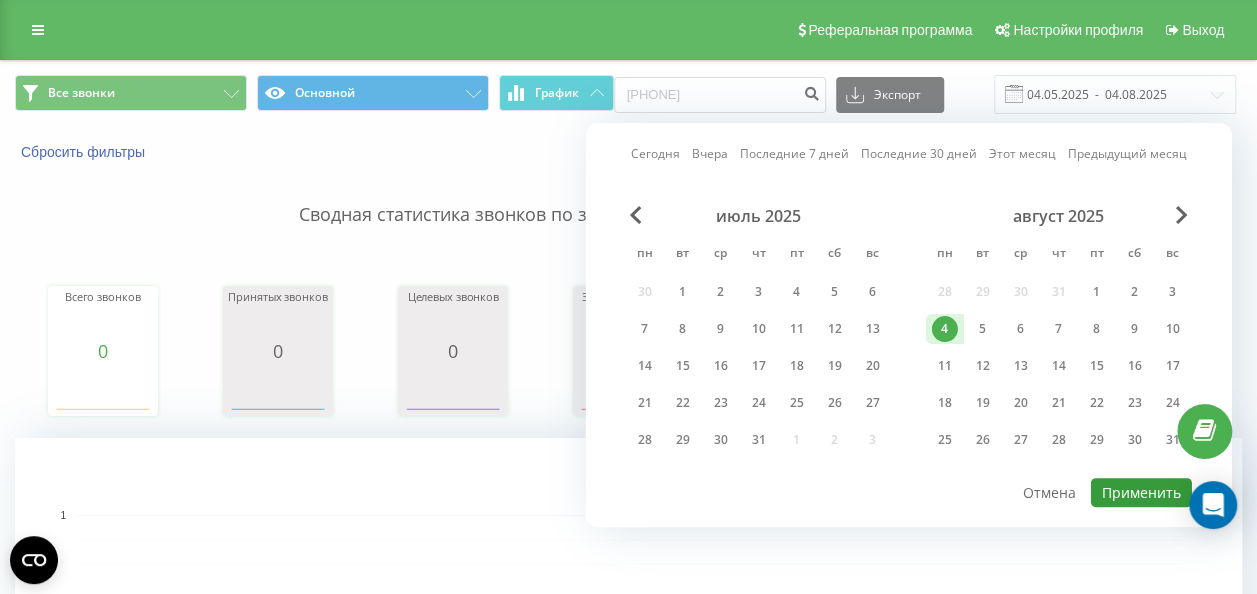 drag, startPoint x: 1142, startPoint y: 498, endPoint x: 1136, endPoint y: 487, distance: 12.529964 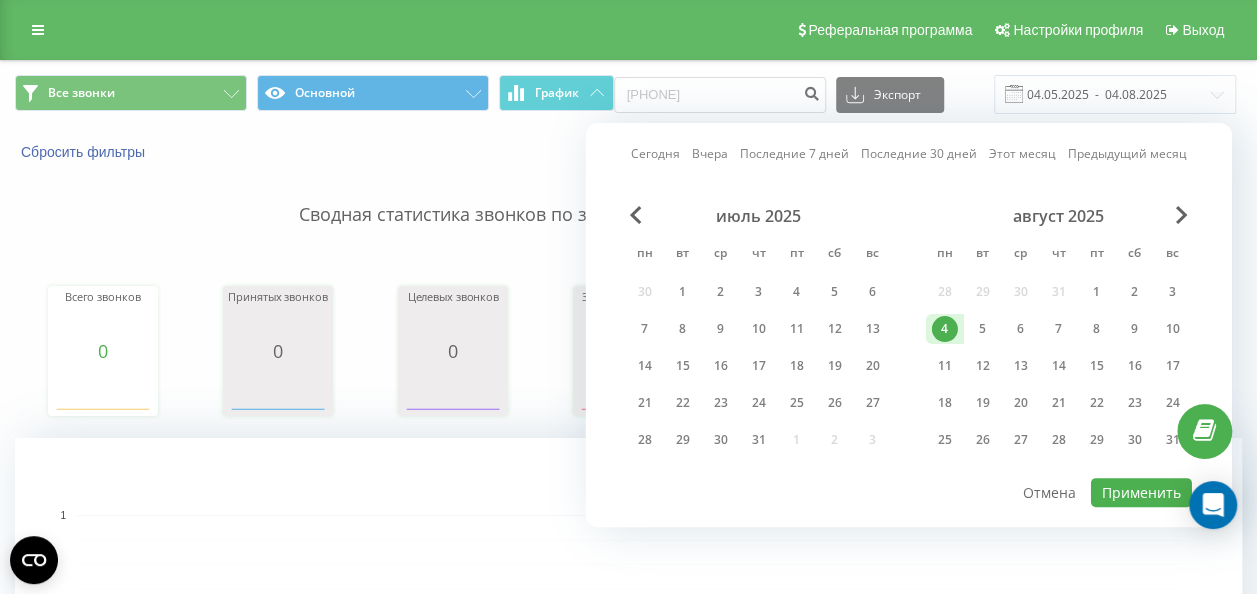 type on "04.08.2025  -  04.08.2025" 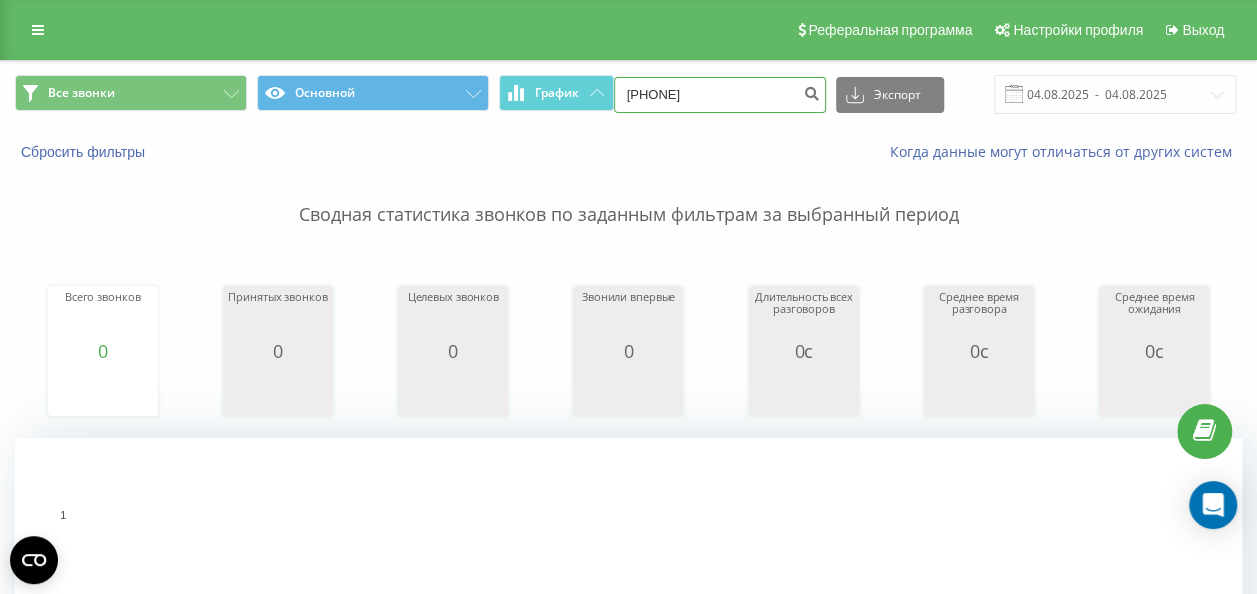drag, startPoint x: 782, startPoint y: 98, endPoint x: 416, endPoint y: 141, distance: 368.5173 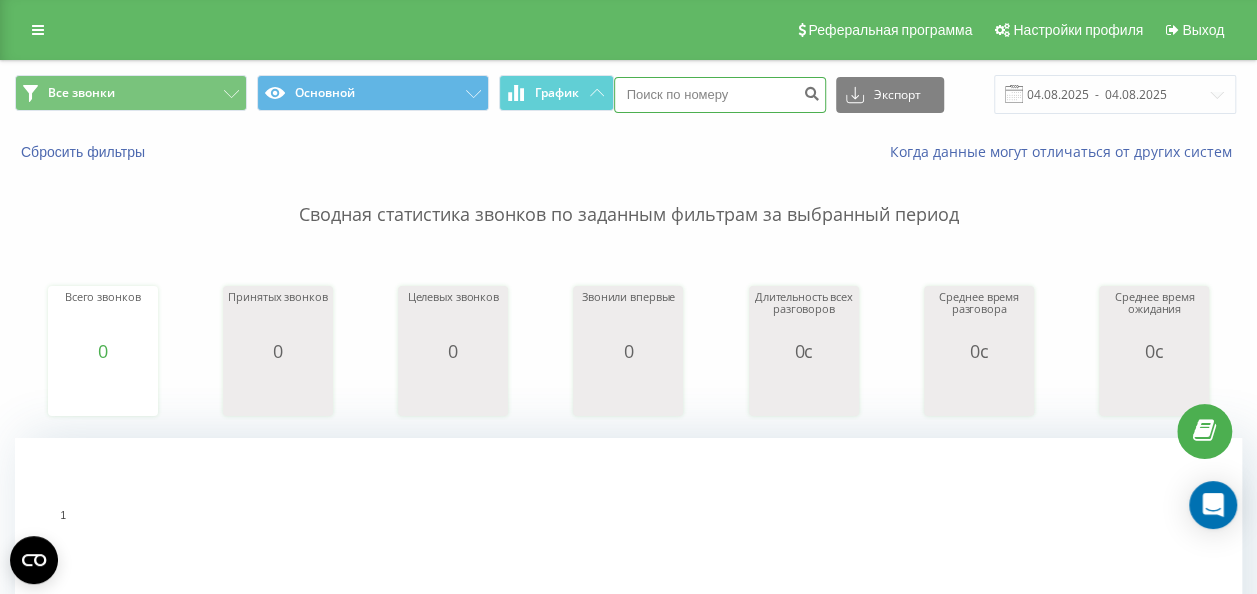 type 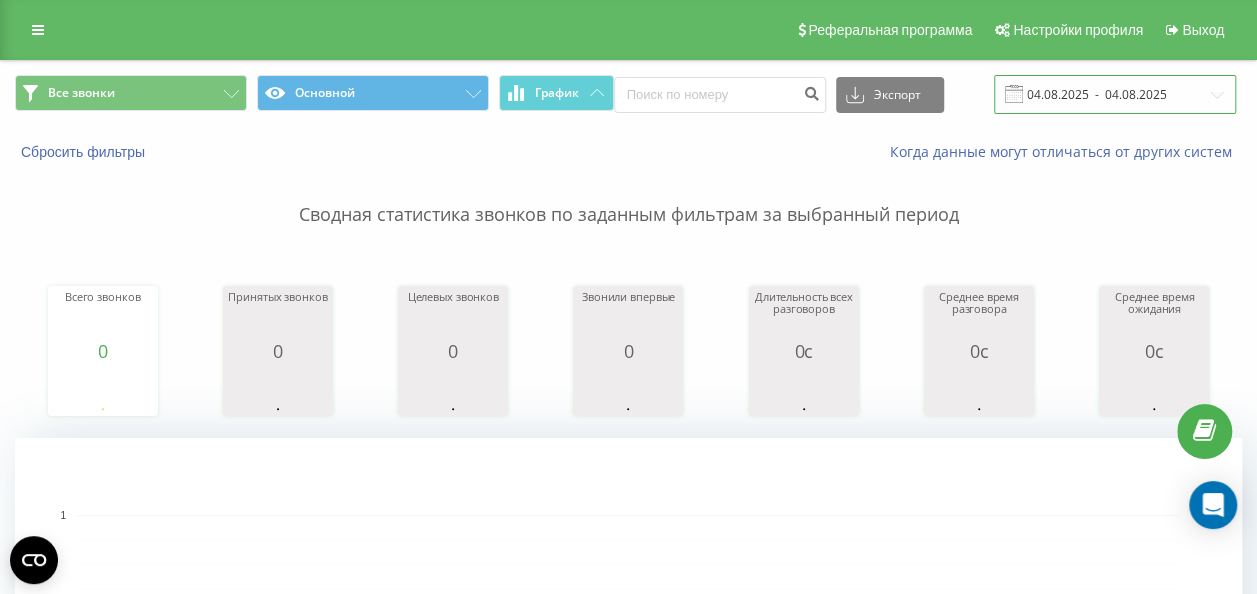 click on "04.08.2025  -  04.08.2025" at bounding box center (1115, 94) 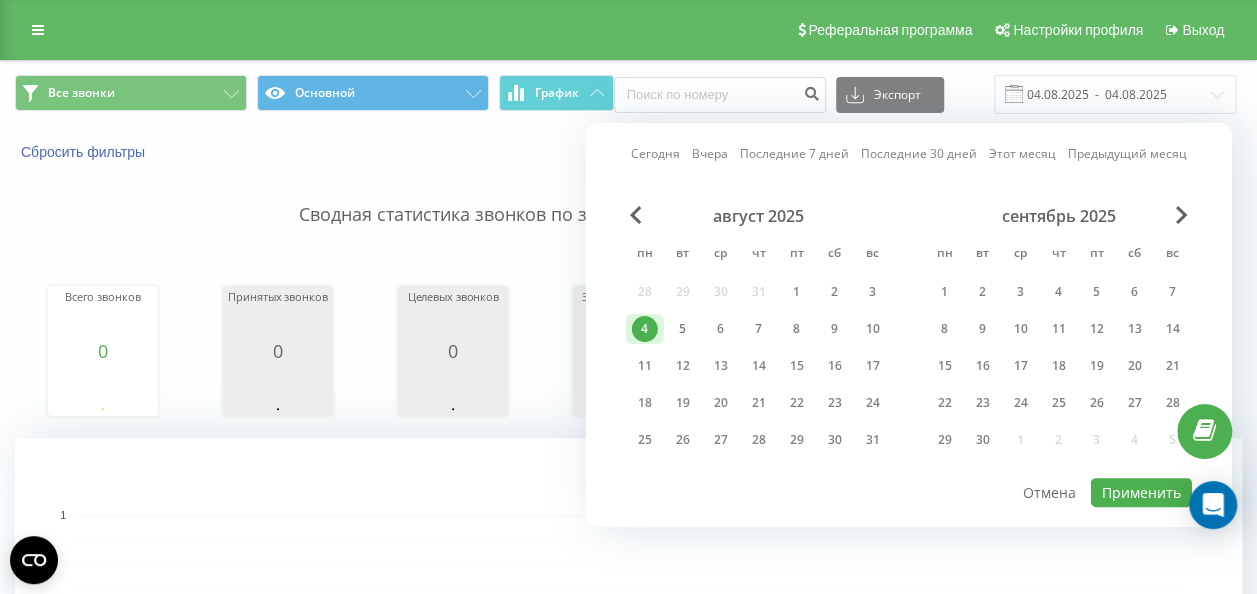 click on "4" at bounding box center [645, 329] 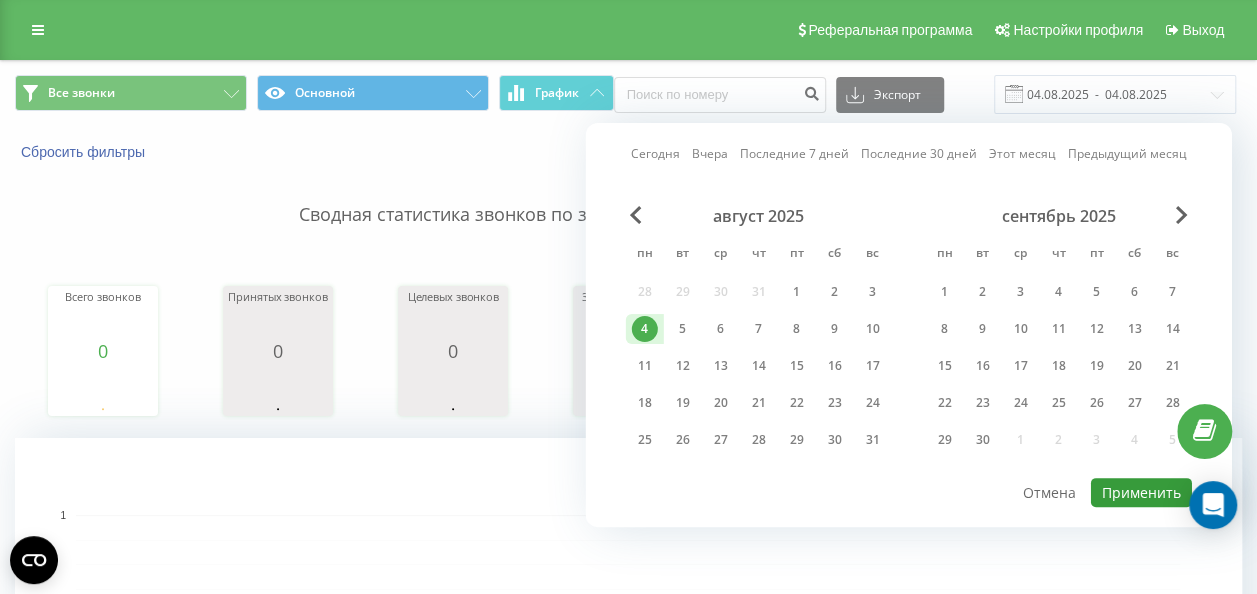 click on "Применить" at bounding box center [1141, 492] 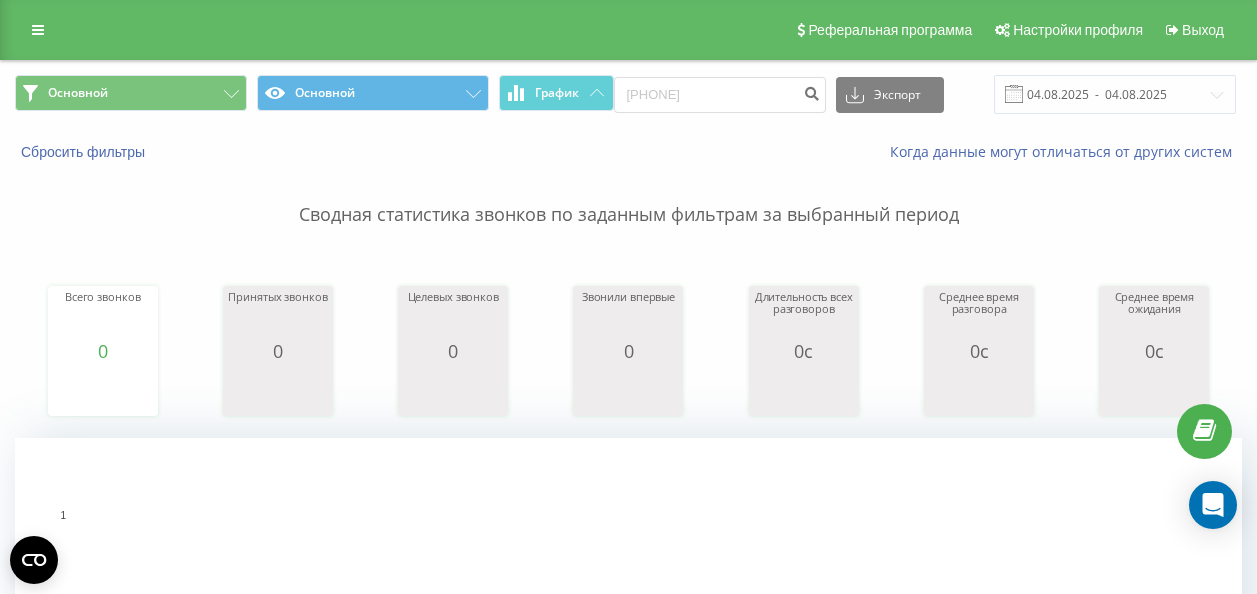 scroll, scrollTop: 0, scrollLeft: 0, axis: both 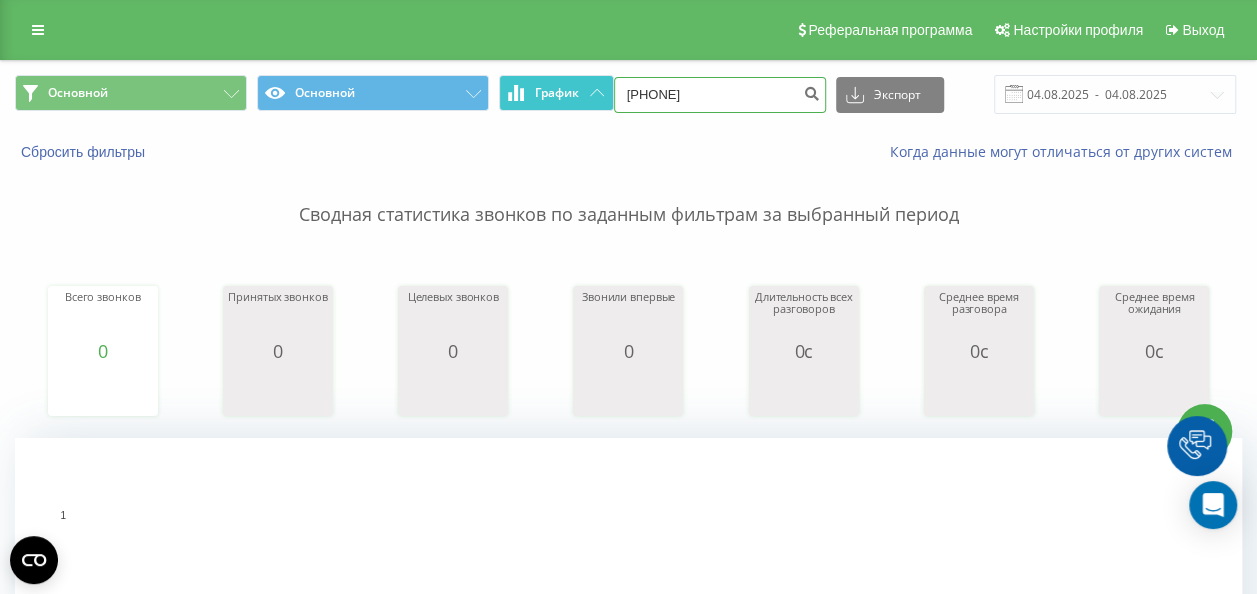 drag, startPoint x: 763, startPoint y: 96, endPoint x: 554, endPoint y: 85, distance: 209.28928 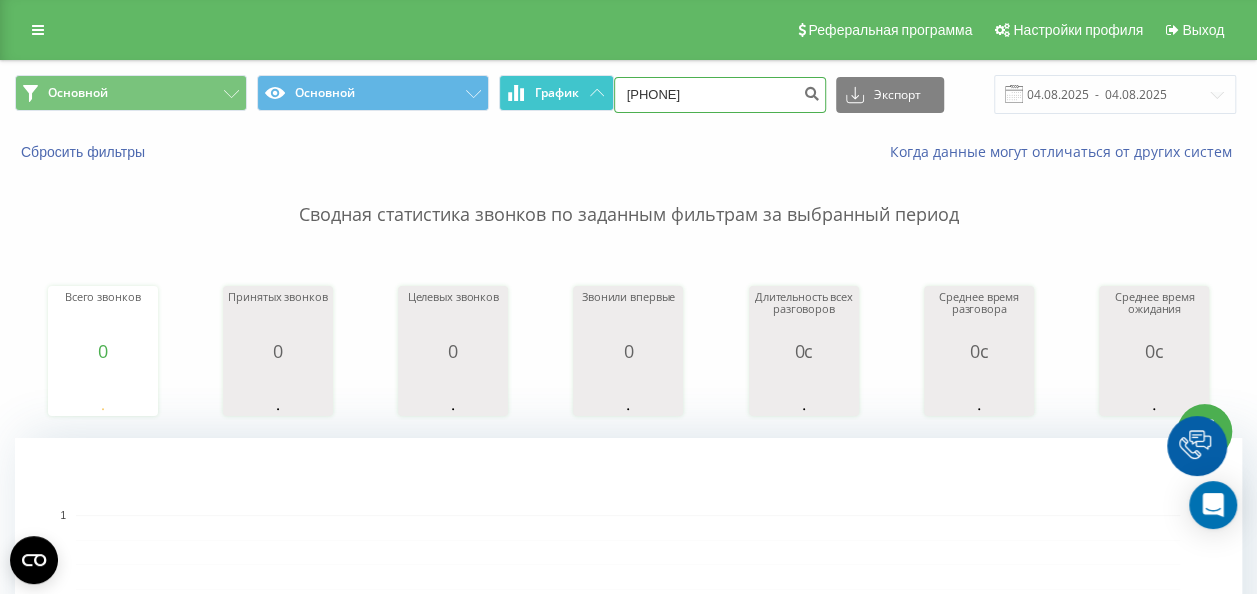 click on "Основной Основной График [PHONE] Экспорт .csv .xls .xlsx [DATE]  -  [DATE]" at bounding box center [628, 94] 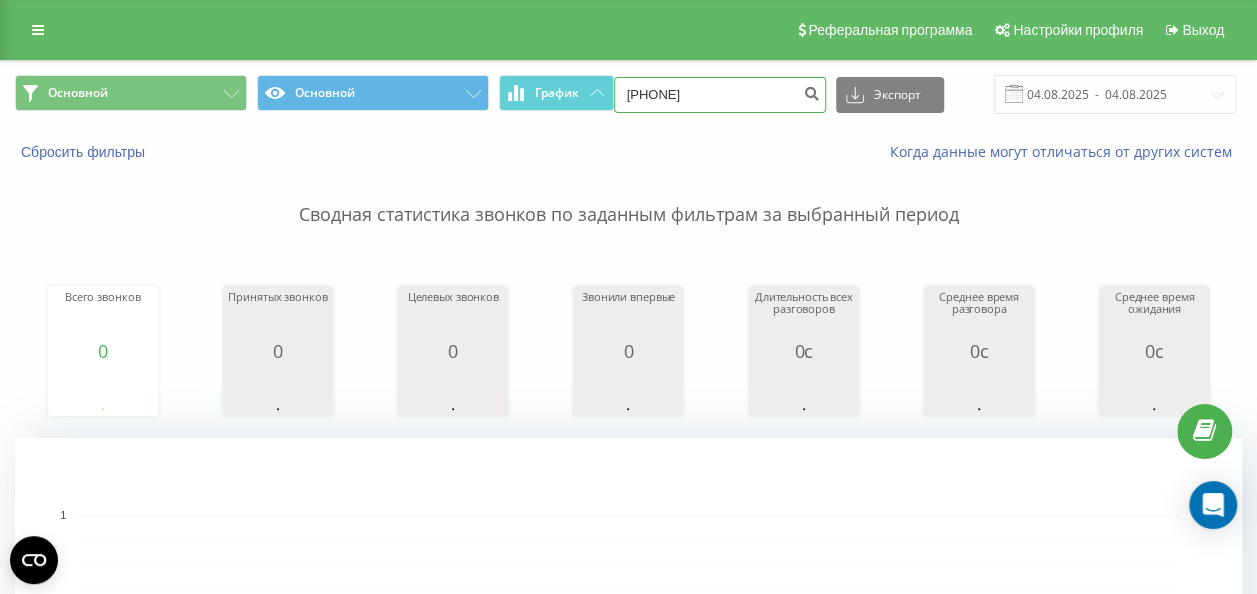 type 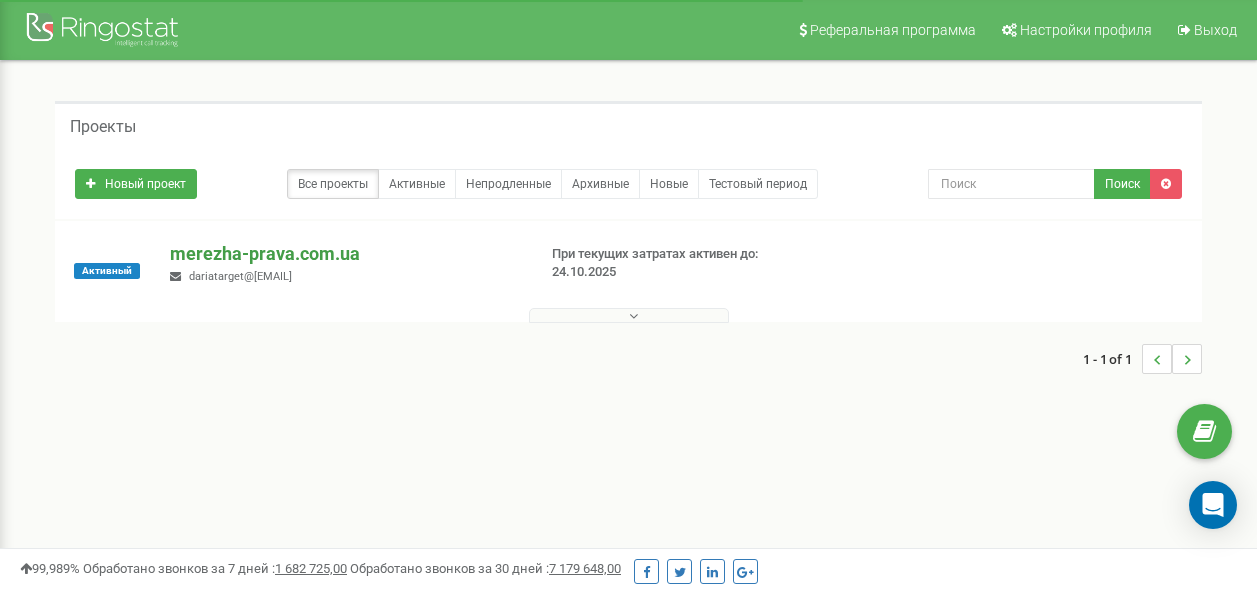 scroll, scrollTop: 0, scrollLeft: 0, axis: both 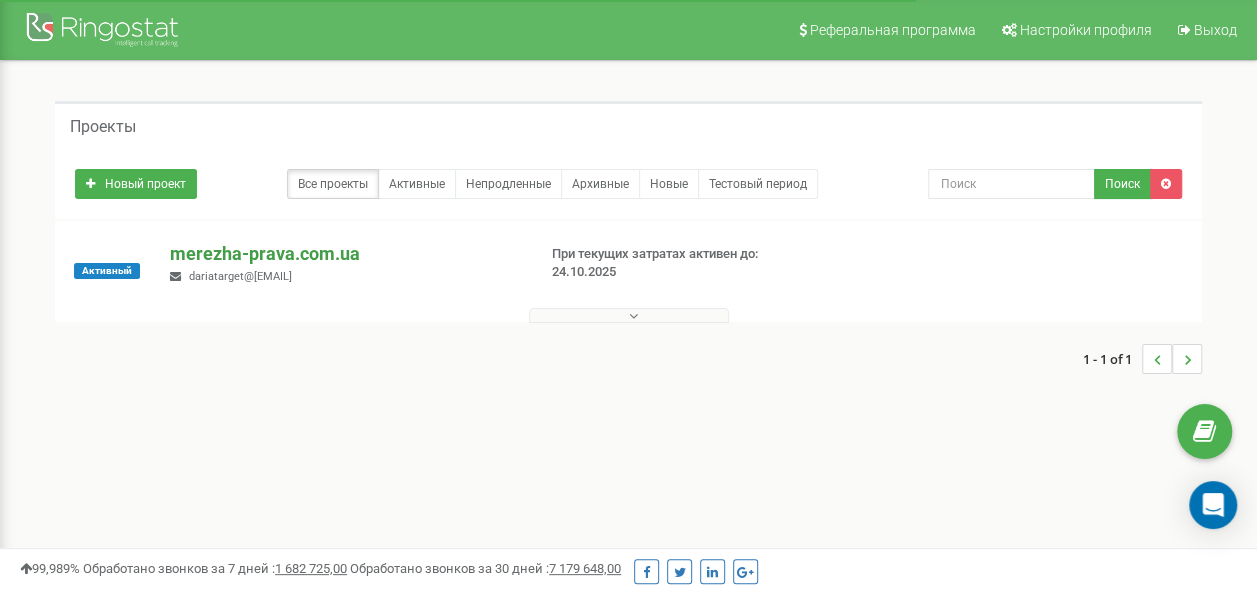click on "merezha-prava.com.ua" at bounding box center [344, 254] 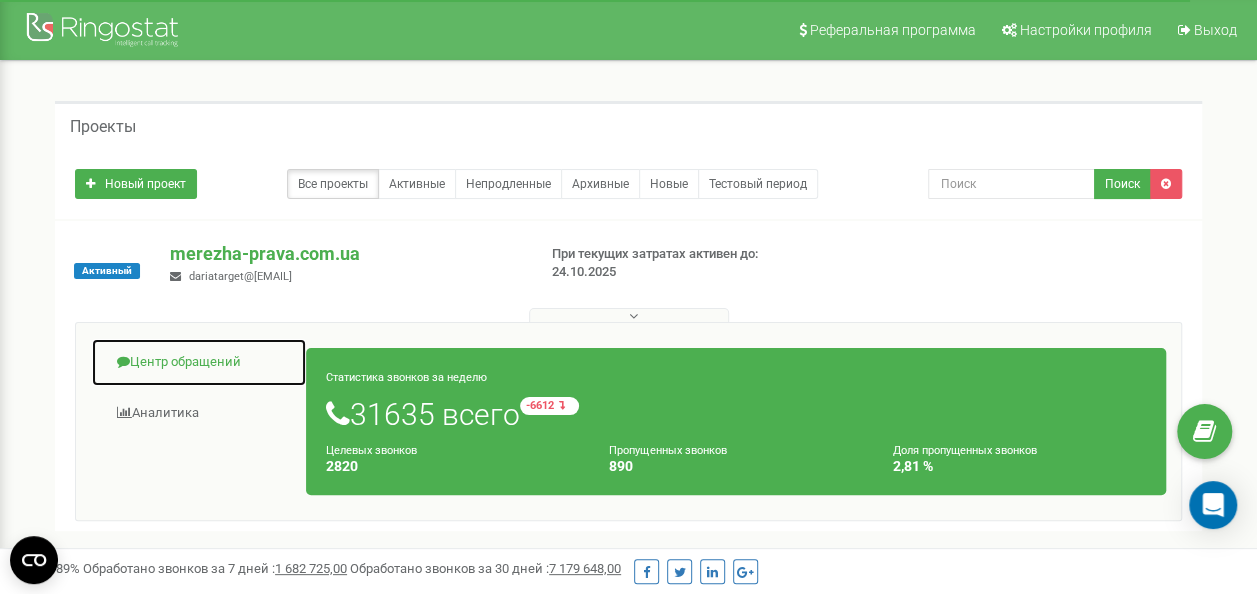 click on "Центр обращений" at bounding box center (199, 362) 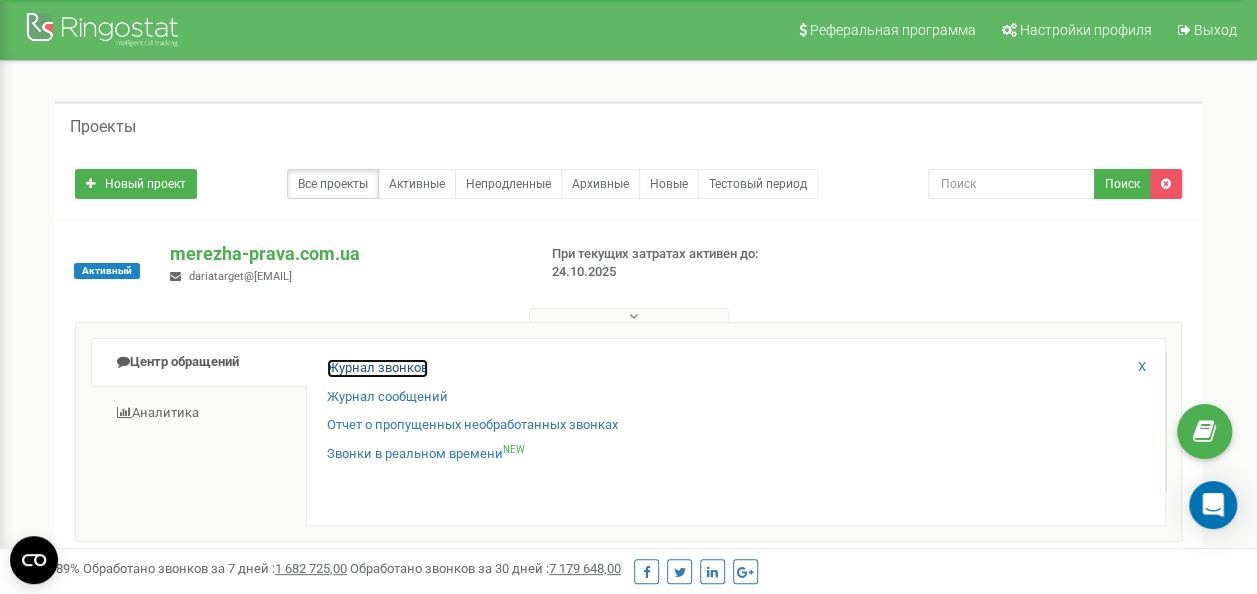 click on "Журнал звонков" at bounding box center [377, 368] 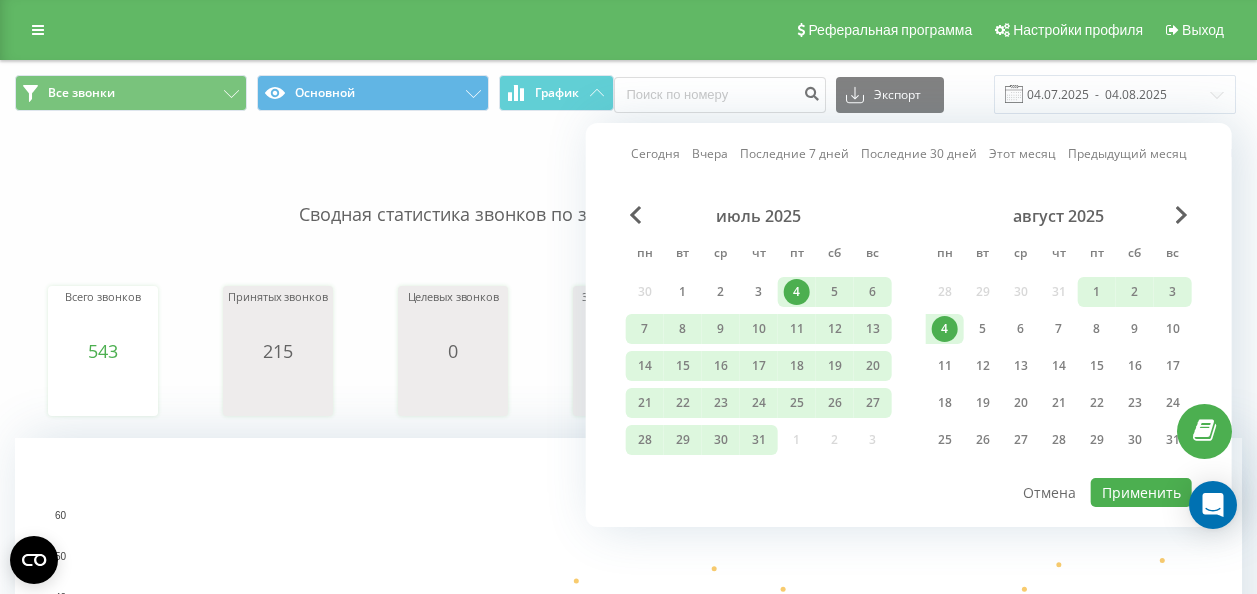 scroll, scrollTop: 0, scrollLeft: 0, axis: both 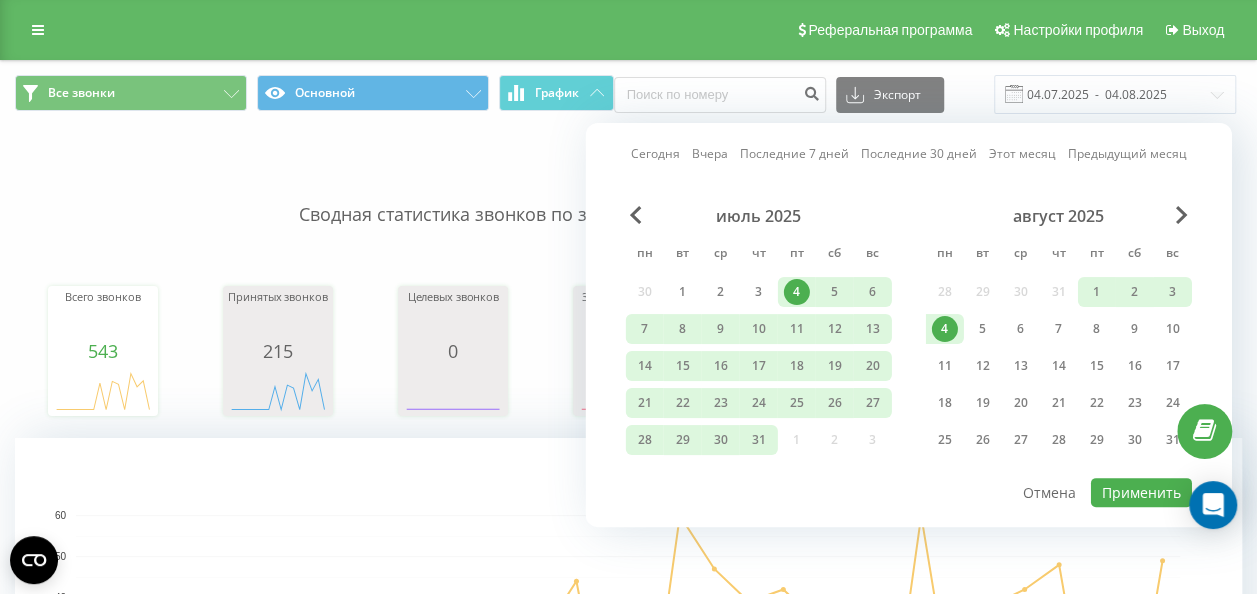 click on "4" at bounding box center [945, 329] 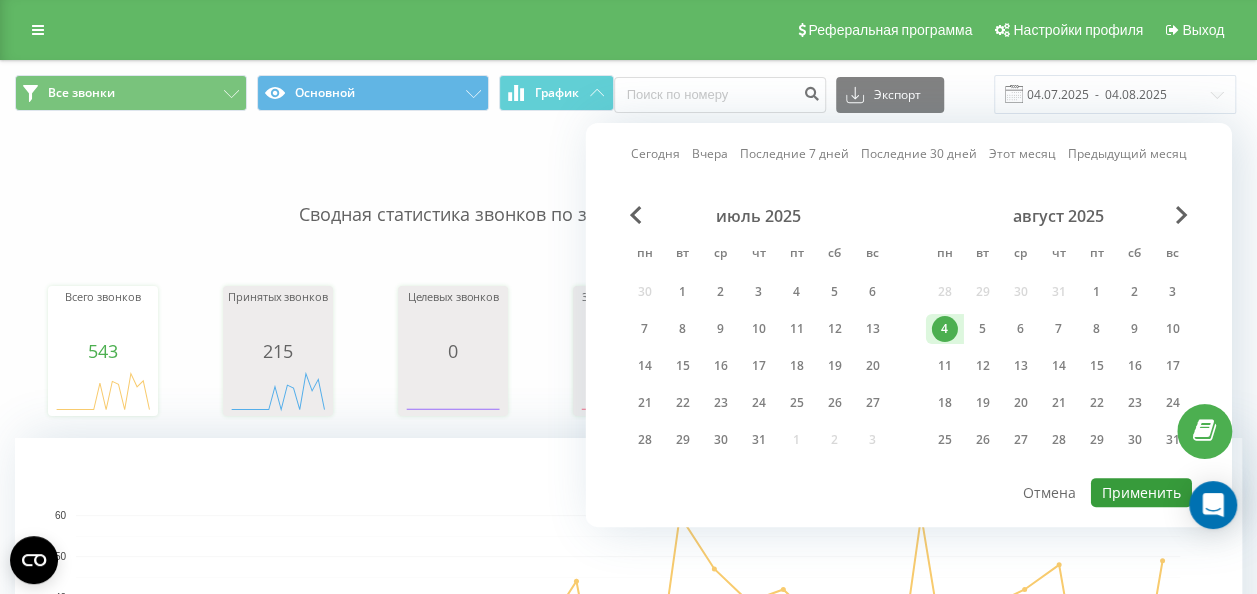 drag, startPoint x: 1103, startPoint y: 488, endPoint x: 1118, endPoint y: 490, distance: 15.132746 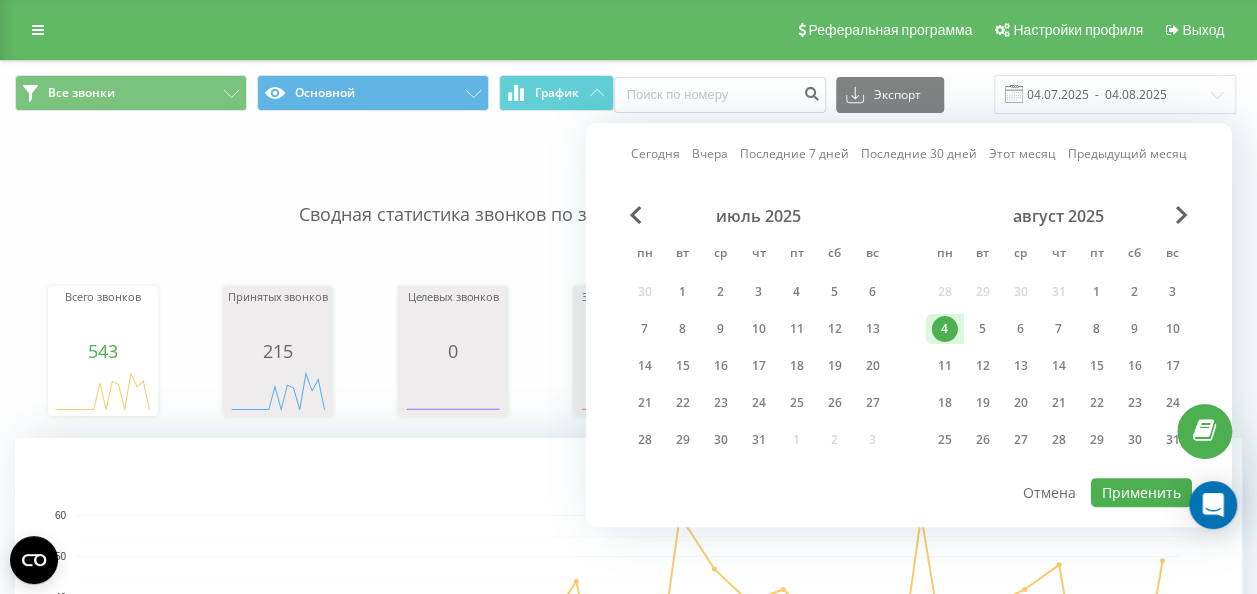 type on "04.08.2025  -  04.08.2025" 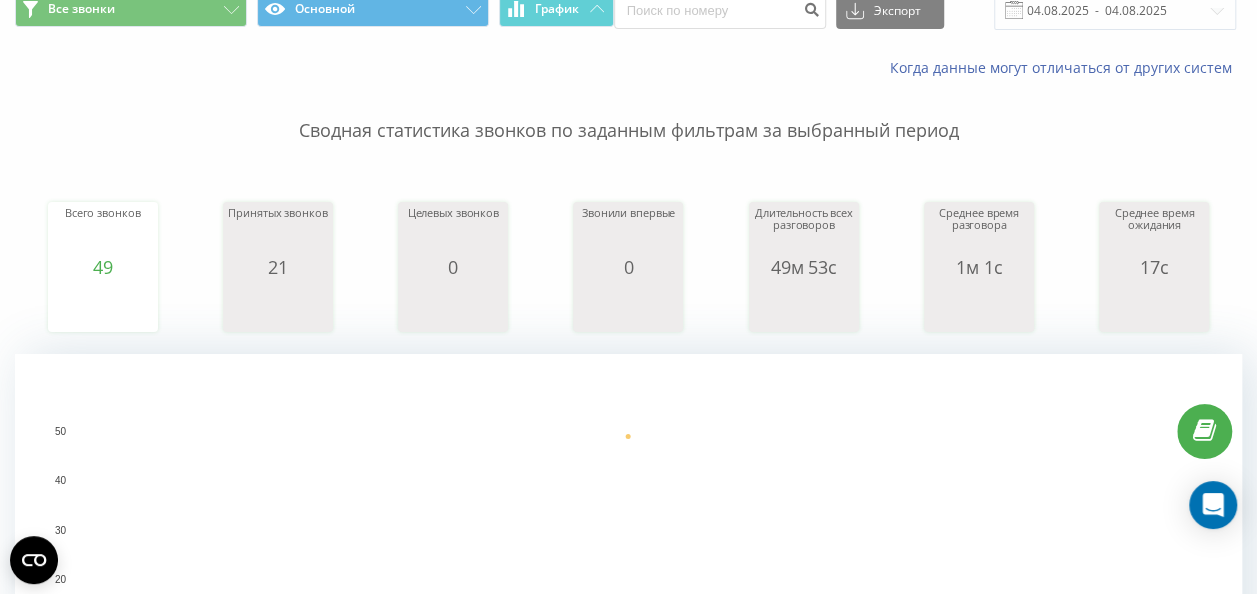 scroll, scrollTop: 0, scrollLeft: 0, axis: both 